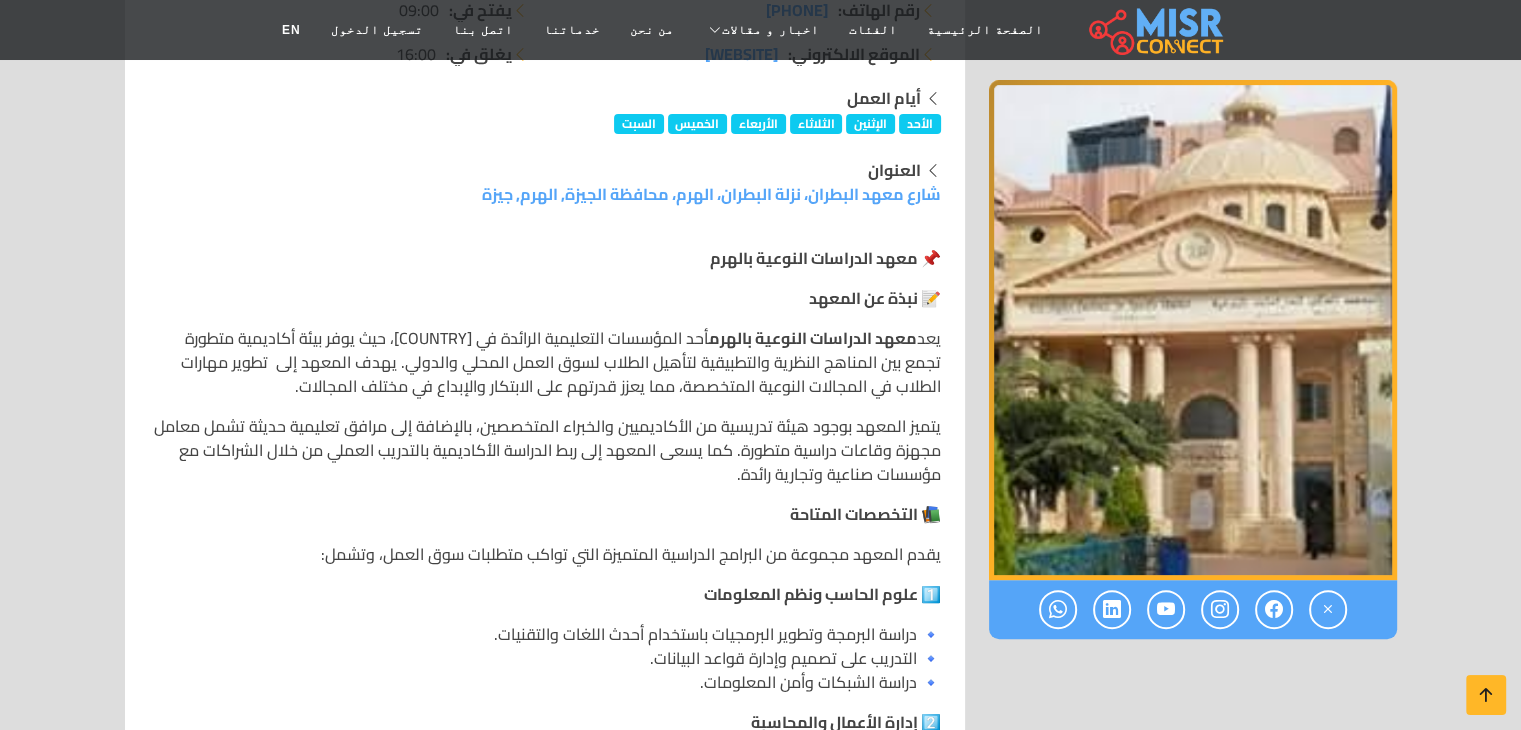 scroll, scrollTop: 500, scrollLeft: 0, axis: vertical 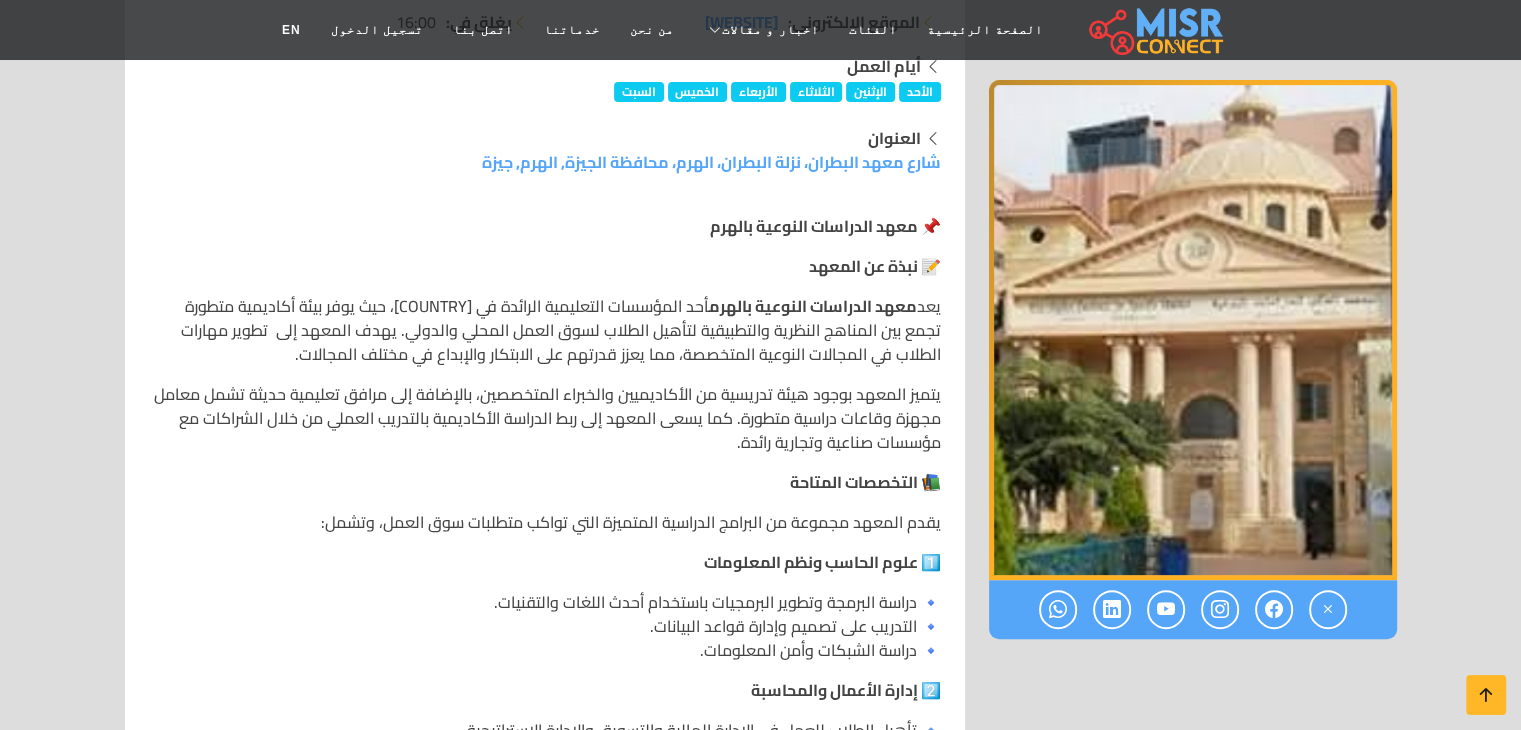 click on "📌 معهد الدراسات النوعية بالهرم" at bounding box center [545, 226] 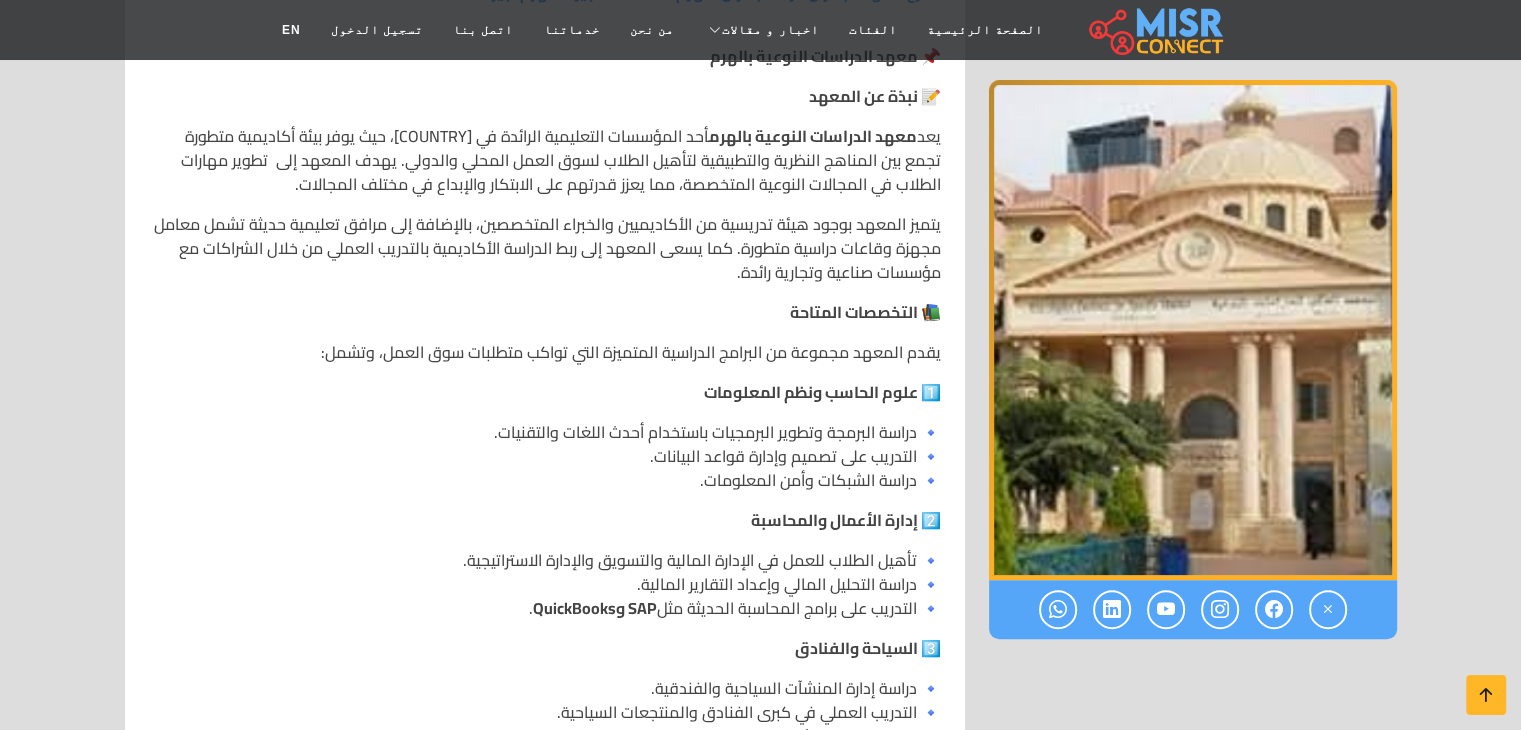 scroll, scrollTop: 700, scrollLeft: 0, axis: vertical 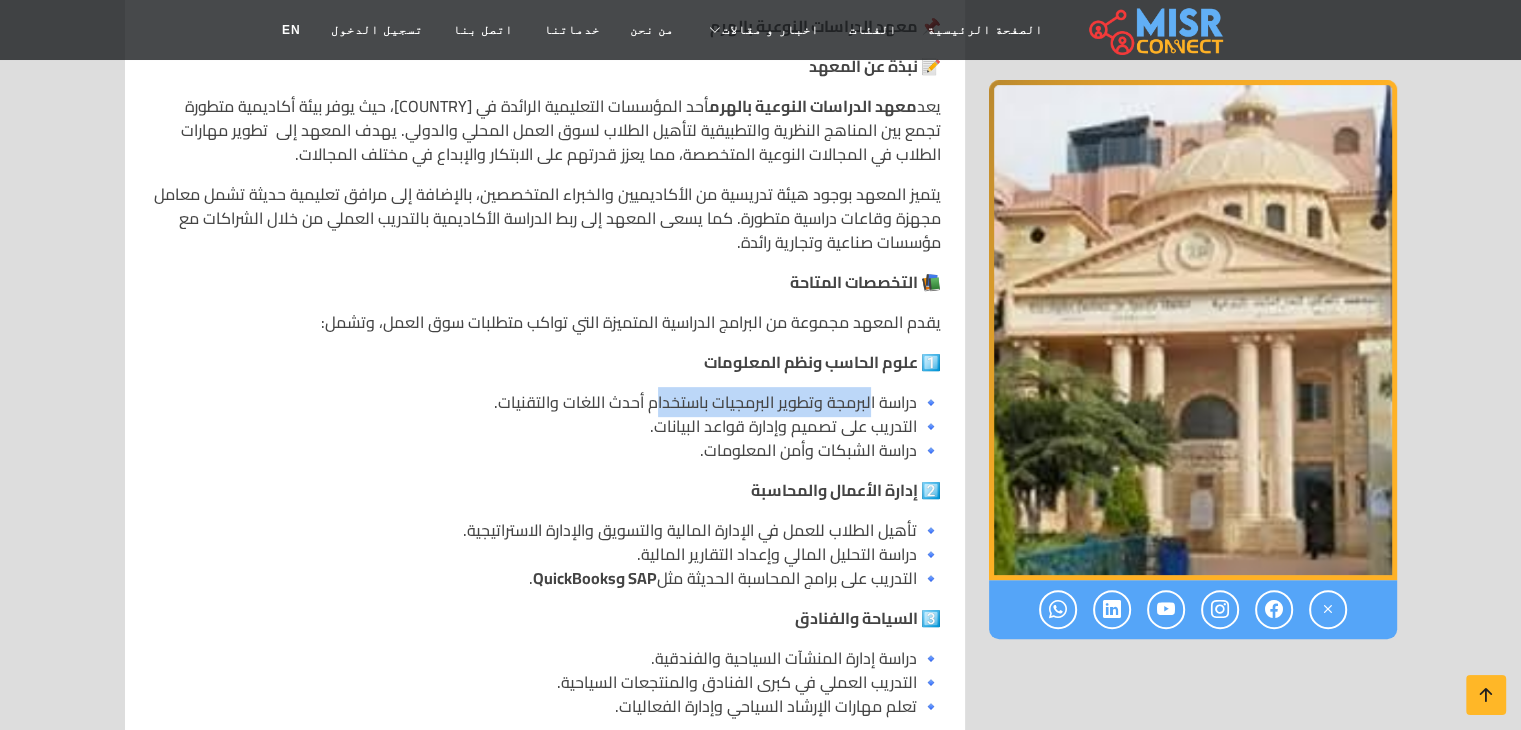 drag, startPoint x: 866, startPoint y: 408, endPoint x: 653, endPoint y: 399, distance: 213.19006 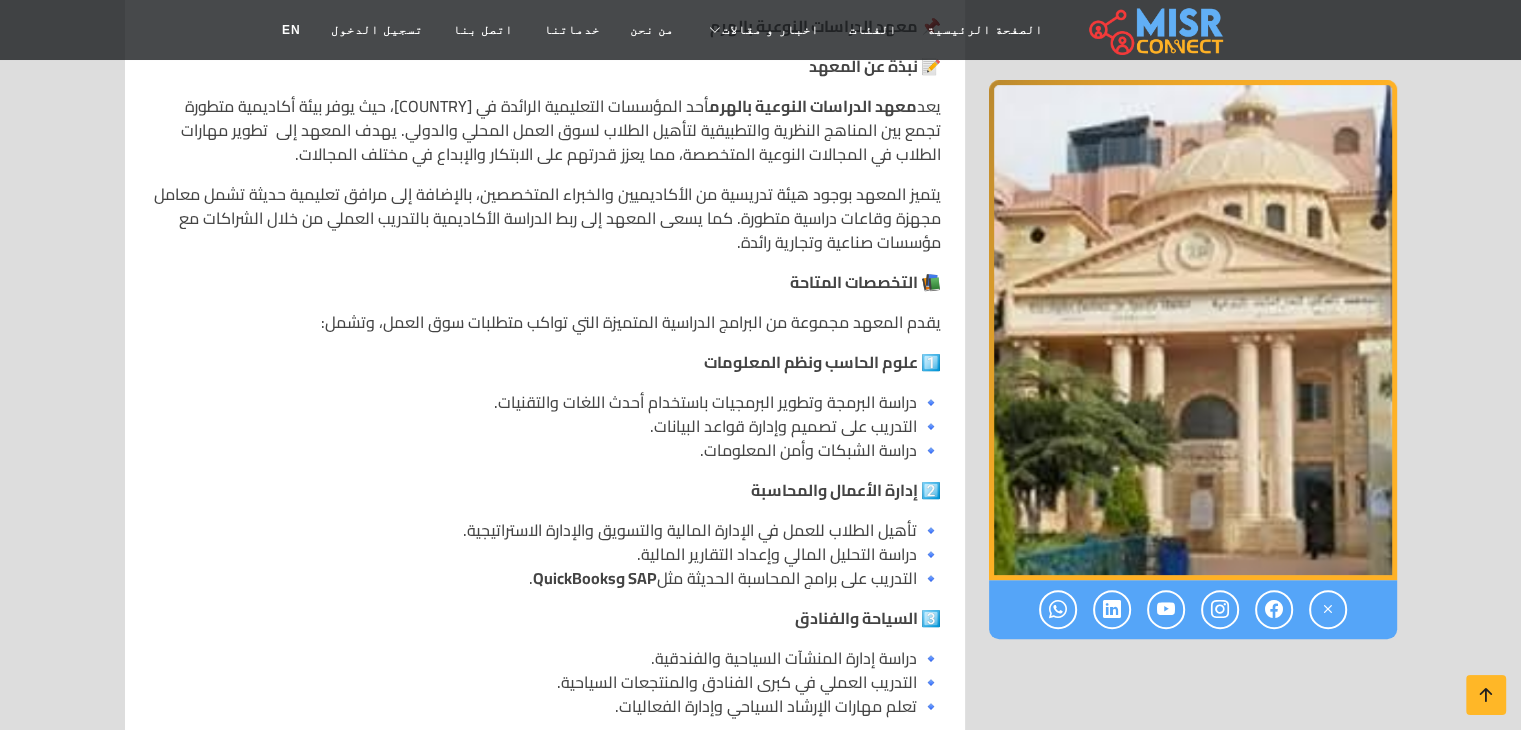 click on "🔹 دراسة البرمجة وتطوير البرمجيات باستخدام أحدث اللغات والتقنيات. 🔹 التدريب على تصميم وإدارة قواعد البيانات. 🔹 دراسة الشبكات وأمن المعلومات." at bounding box center [545, 426] 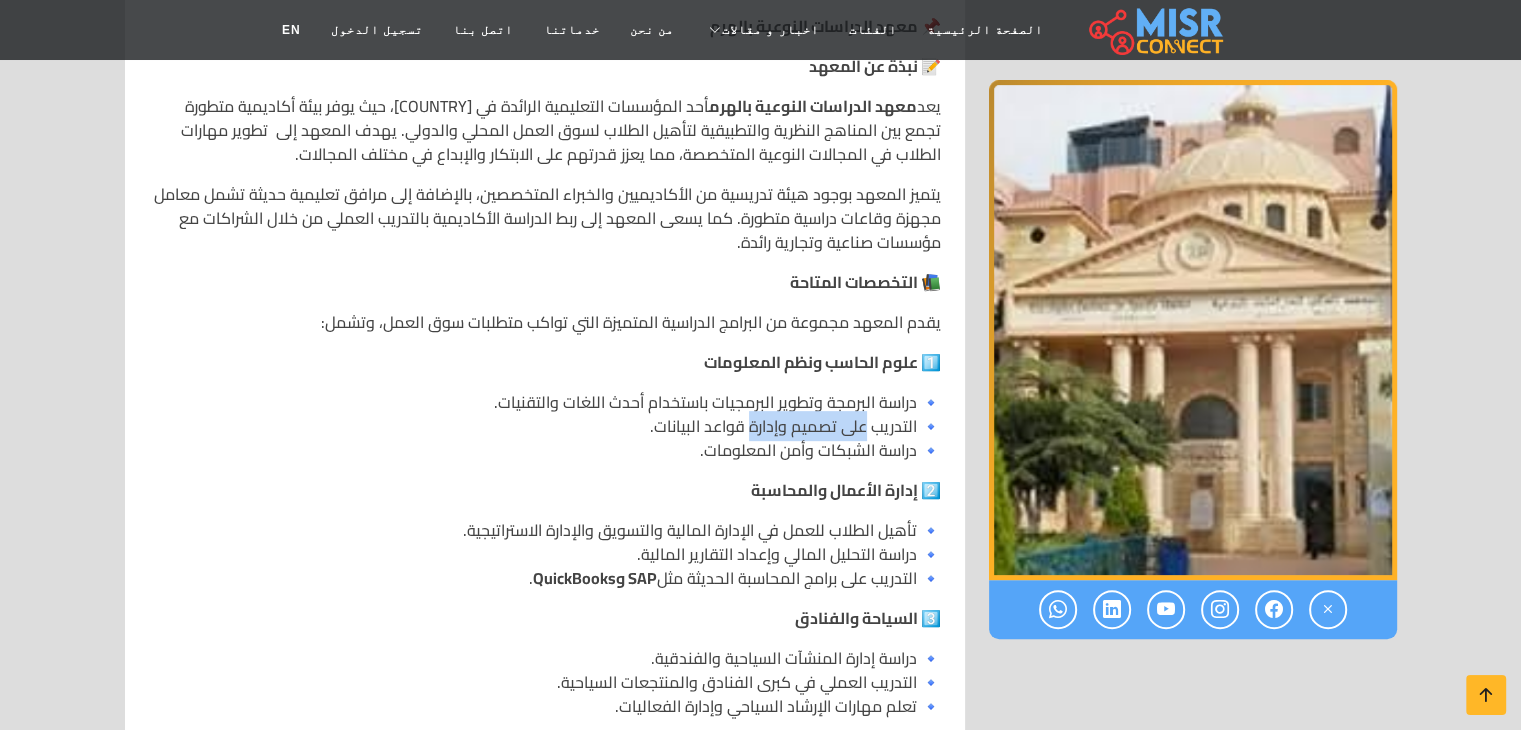 drag, startPoint x: 829, startPoint y: 429, endPoint x: 718, endPoint y: 419, distance: 111.44954 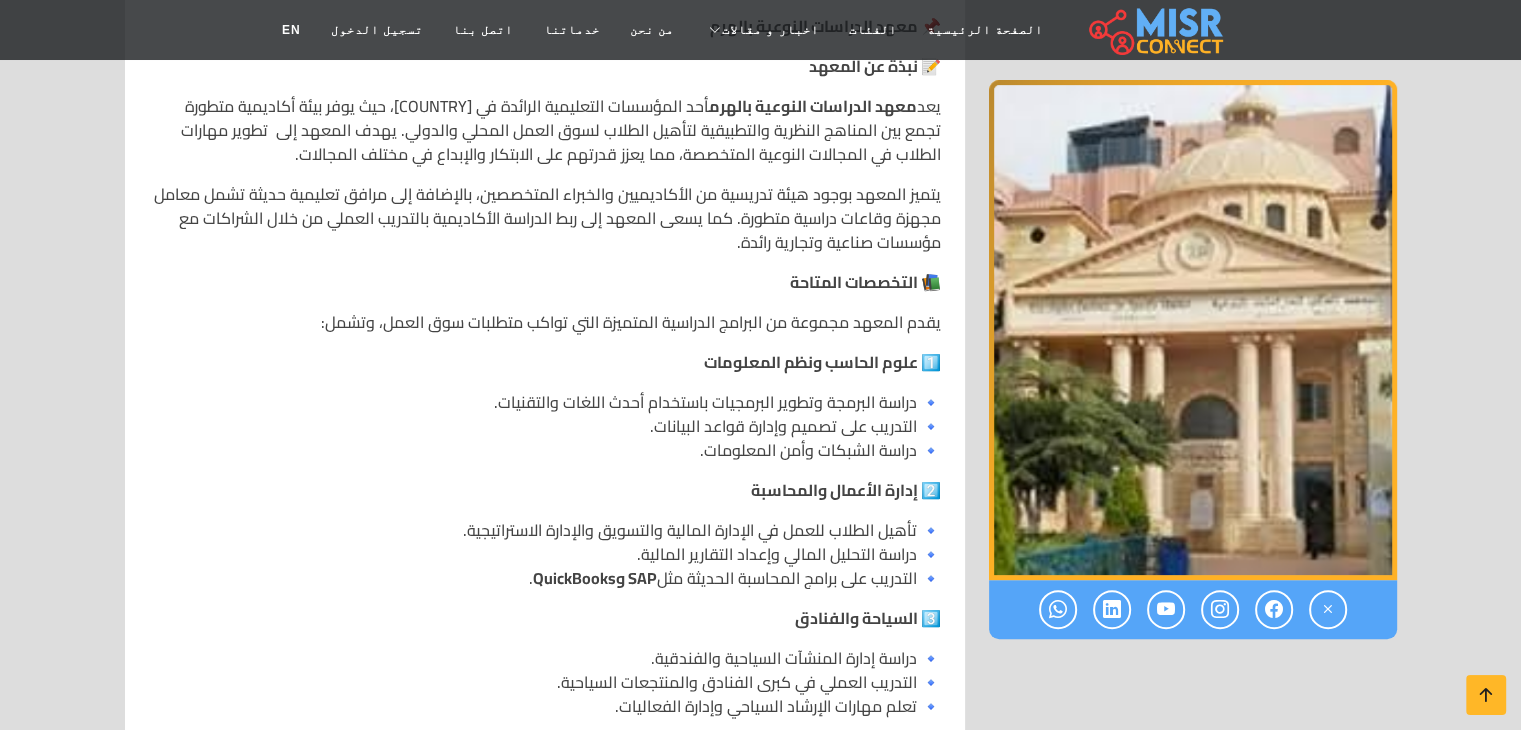 click on "🔹 دراسة البرمجة وتطوير البرمجيات باستخدام أحدث اللغات والتقنيات. 🔹 التدريب على تصميم وإدارة قواعد البيانات. 🔹 دراسة الشبكات وأمن المعلومات." at bounding box center (545, 426) 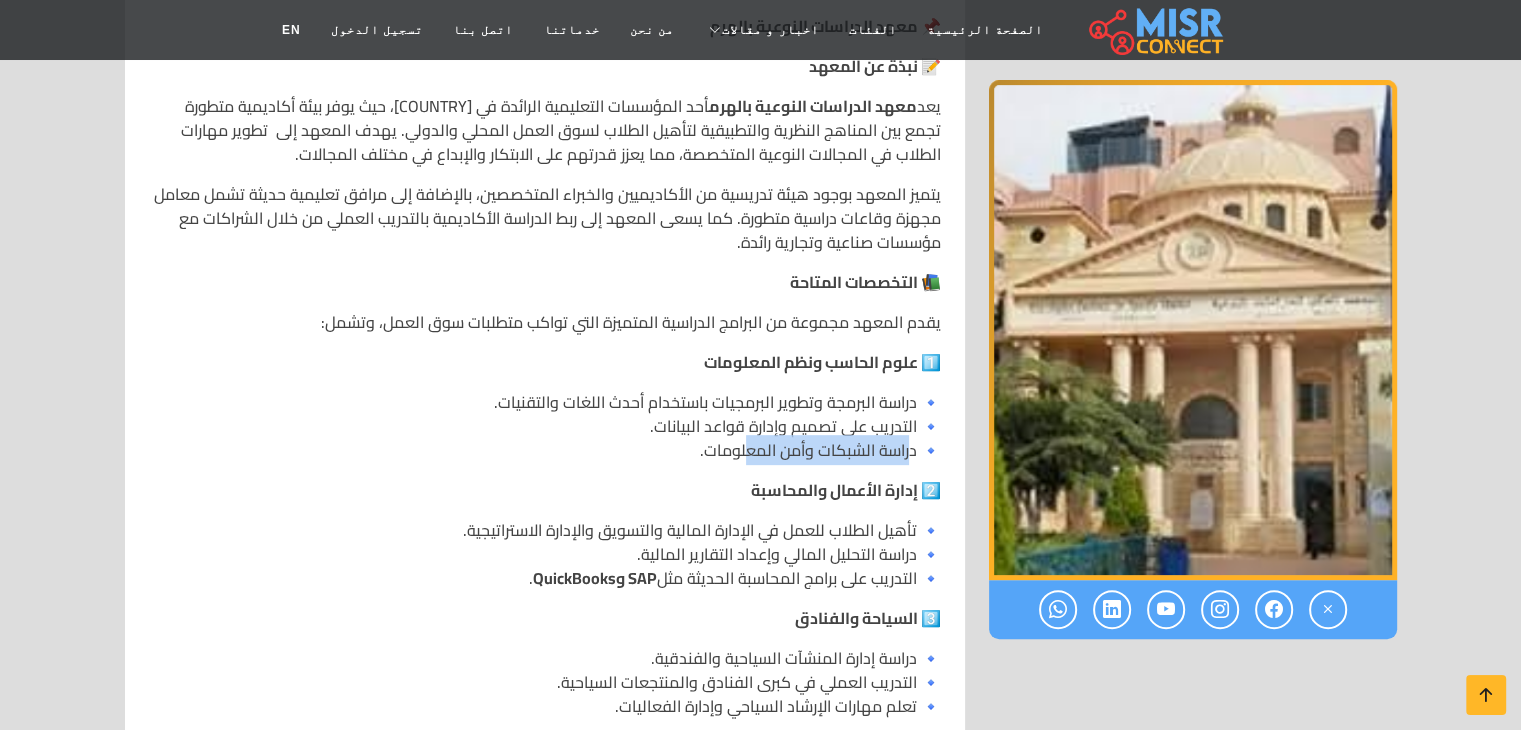 drag, startPoint x: 908, startPoint y: 453, endPoint x: 749, endPoint y: 439, distance: 159.61516 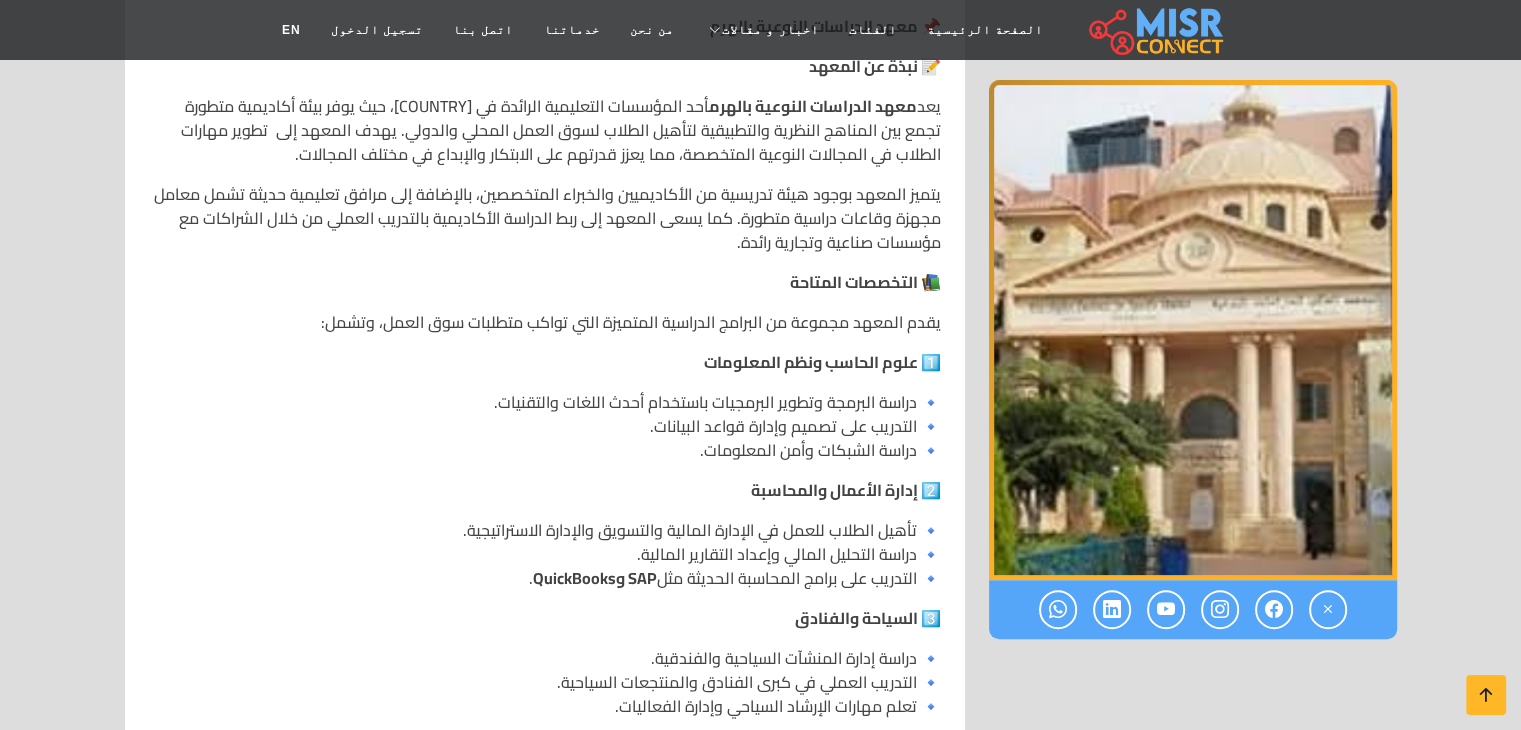 click on "🔹 دراسة البرمجة وتطوير البرمجيات باستخدام أحدث اللغات والتقنيات. 🔹 التدريب على تصميم وإدارة قواعد البيانات. 🔹 دراسة الشبكات وأمن المعلومات." at bounding box center [545, 426] 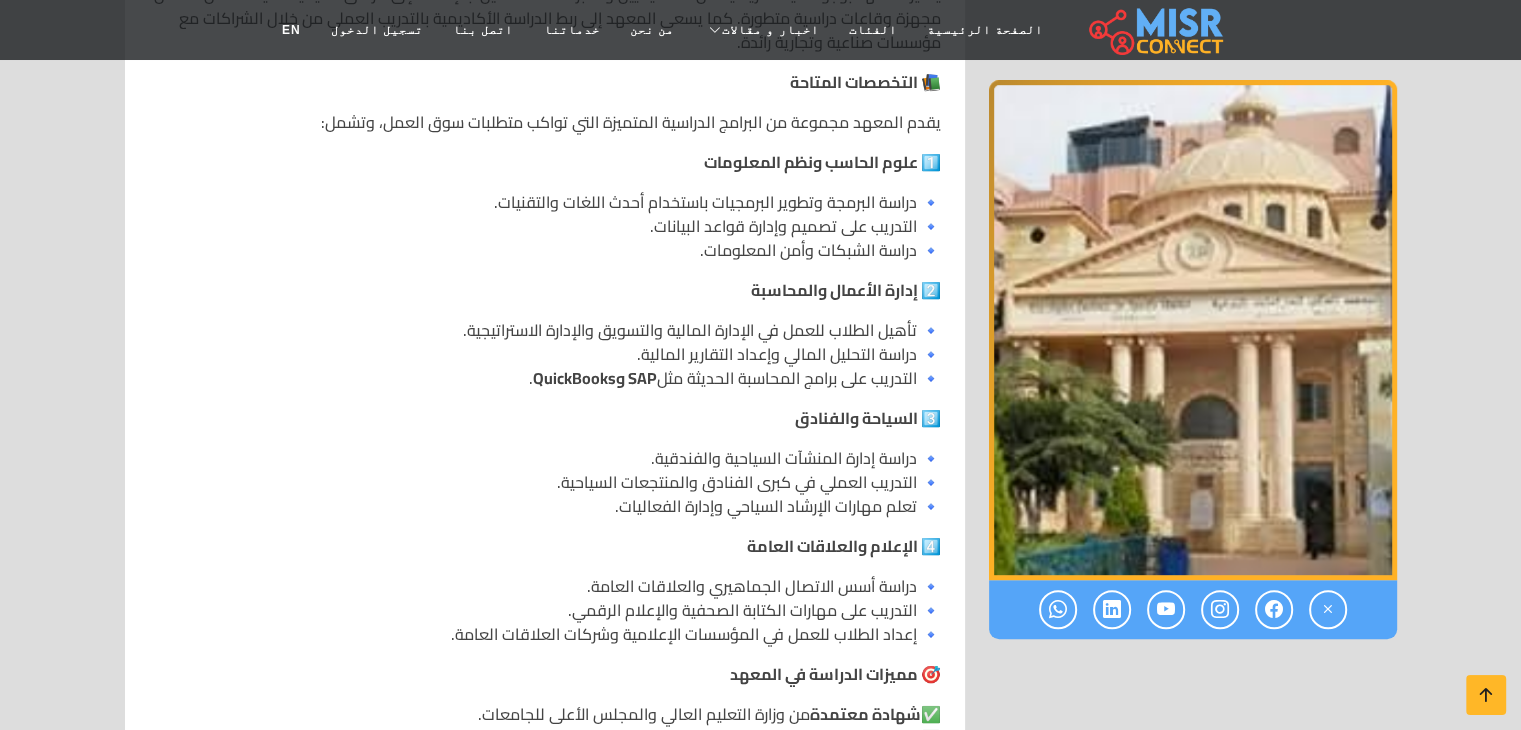 scroll, scrollTop: 800, scrollLeft: 0, axis: vertical 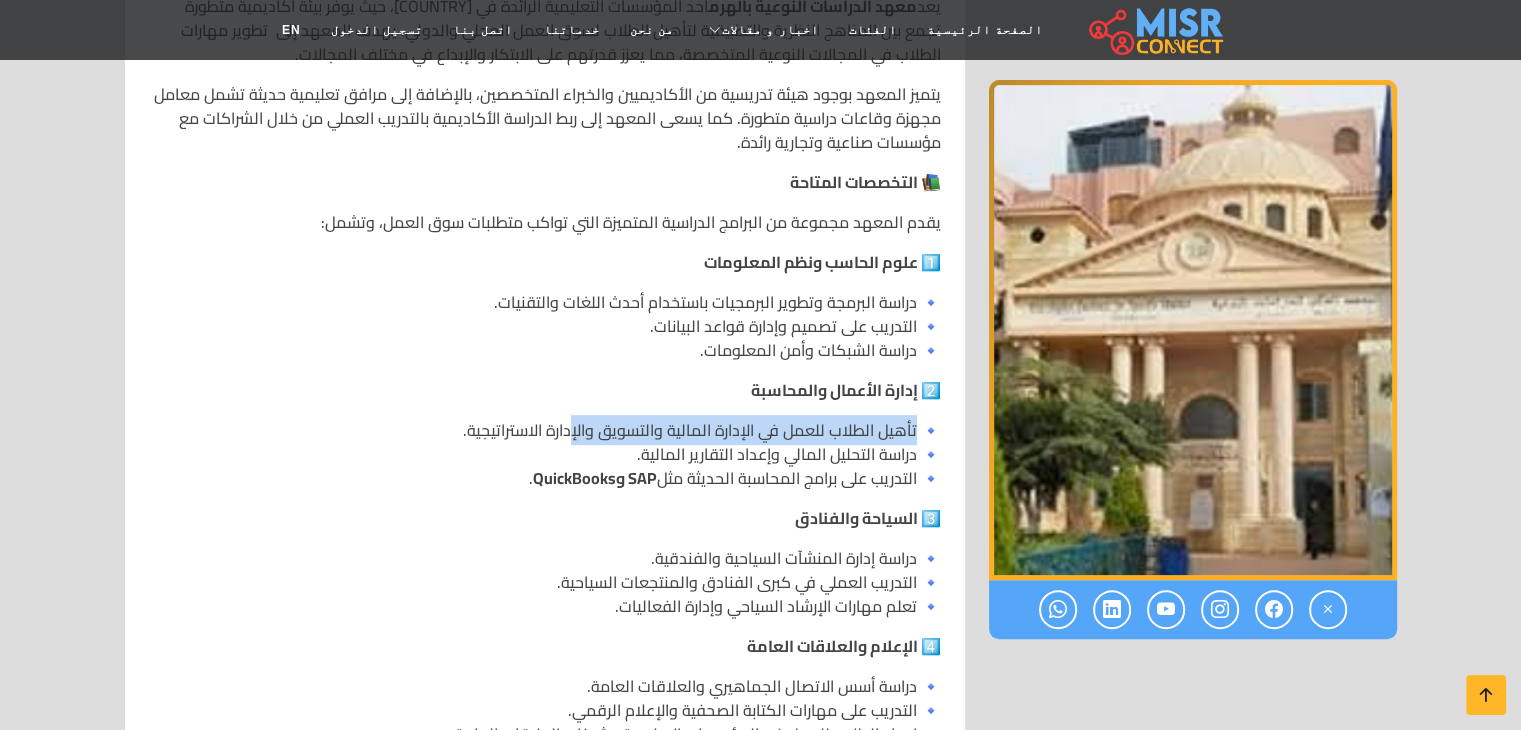 drag, startPoint x: 912, startPoint y: 429, endPoint x: 569, endPoint y: 433, distance: 343.02332 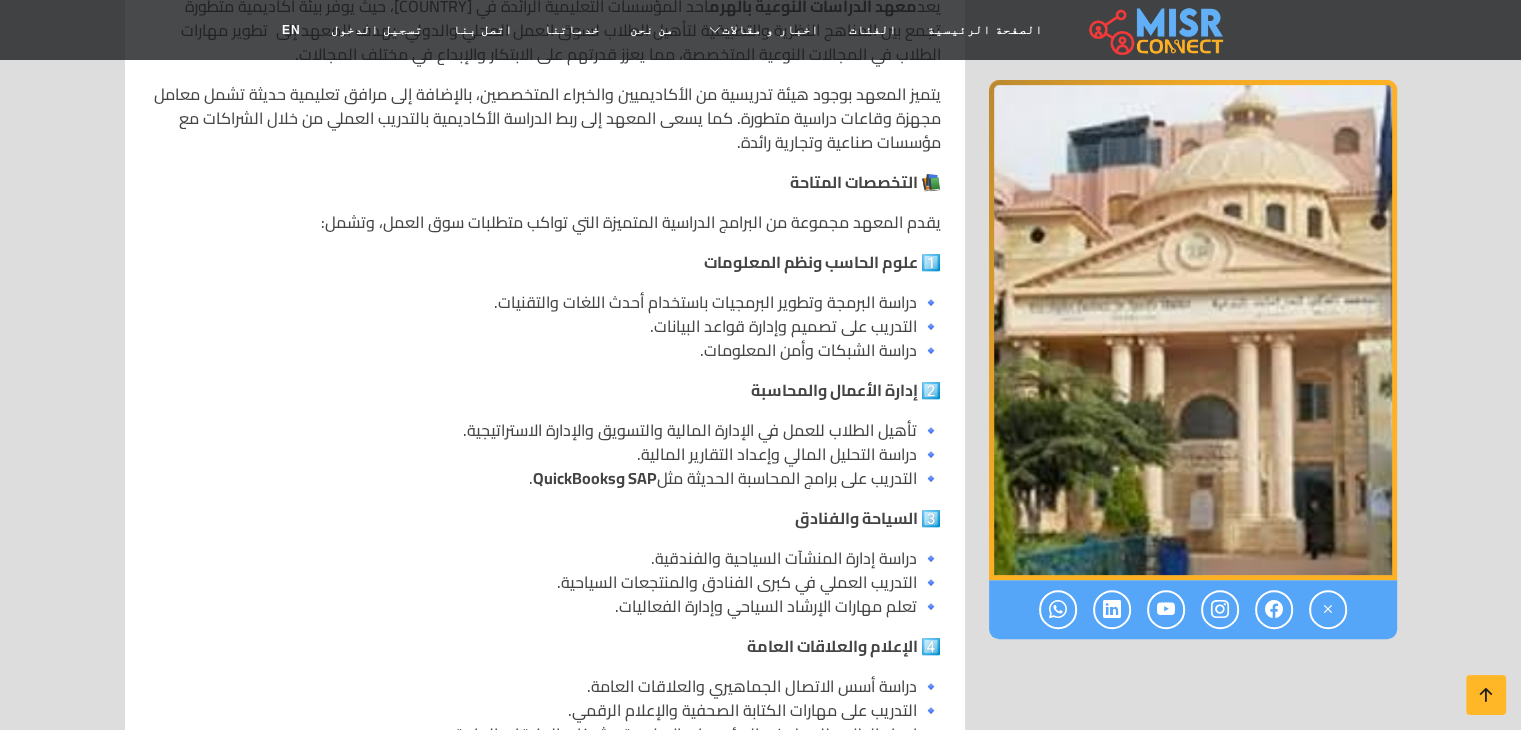 click on "SAP وQuickBooks" at bounding box center (595, 478) 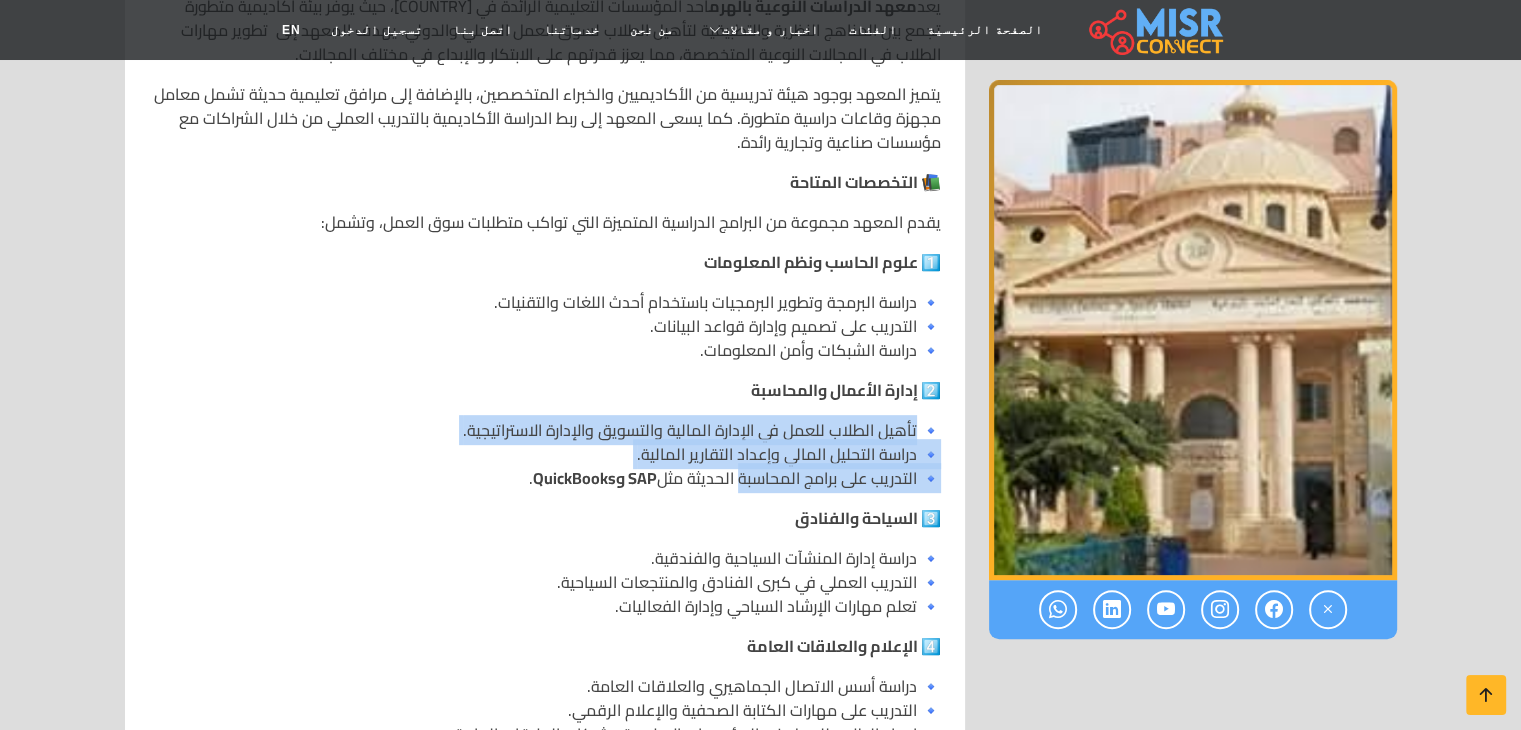 drag, startPoint x: 914, startPoint y: 434, endPoint x: 738, endPoint y: 488, distance: 184.0978 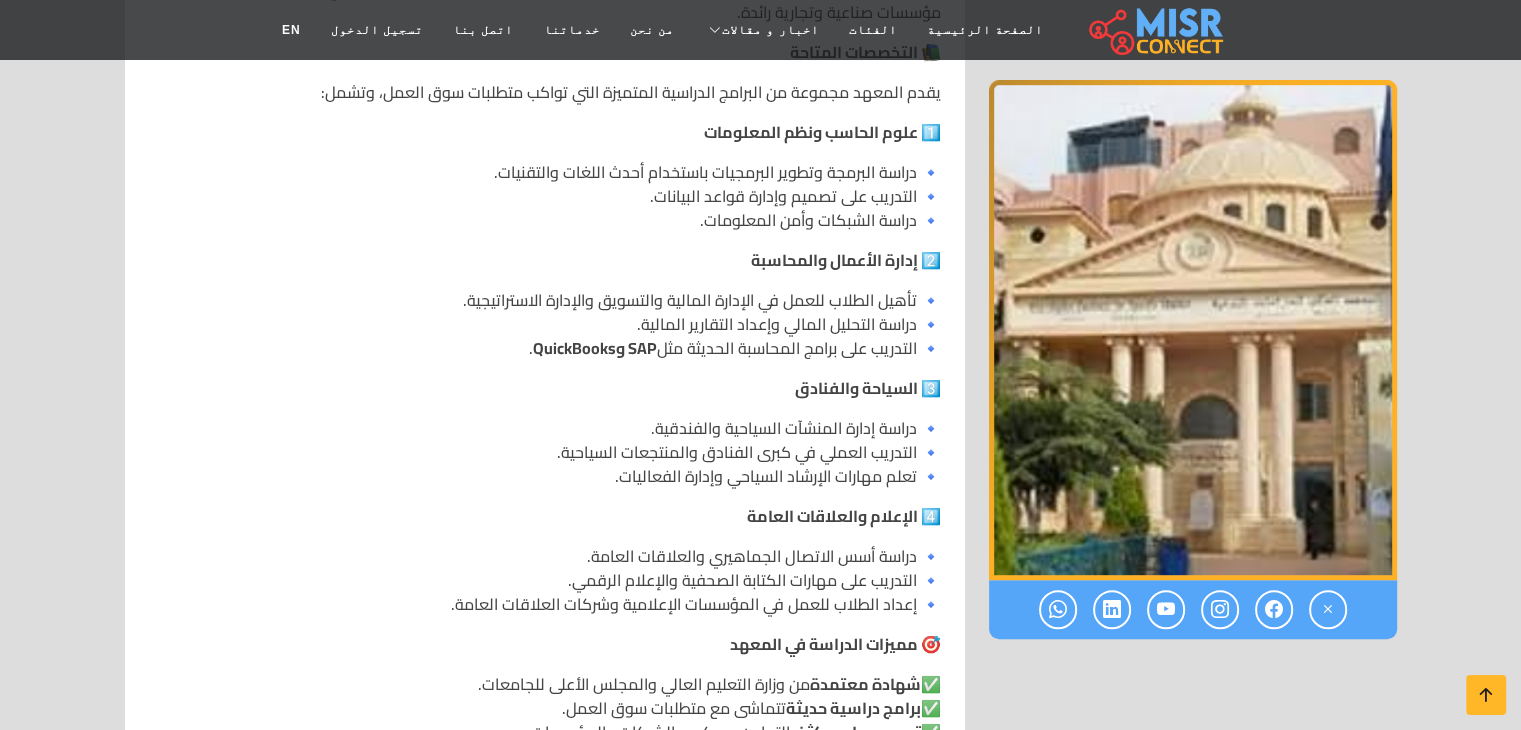scroll, scrollTop: 900, scrollLeft: 0, axis: vertical 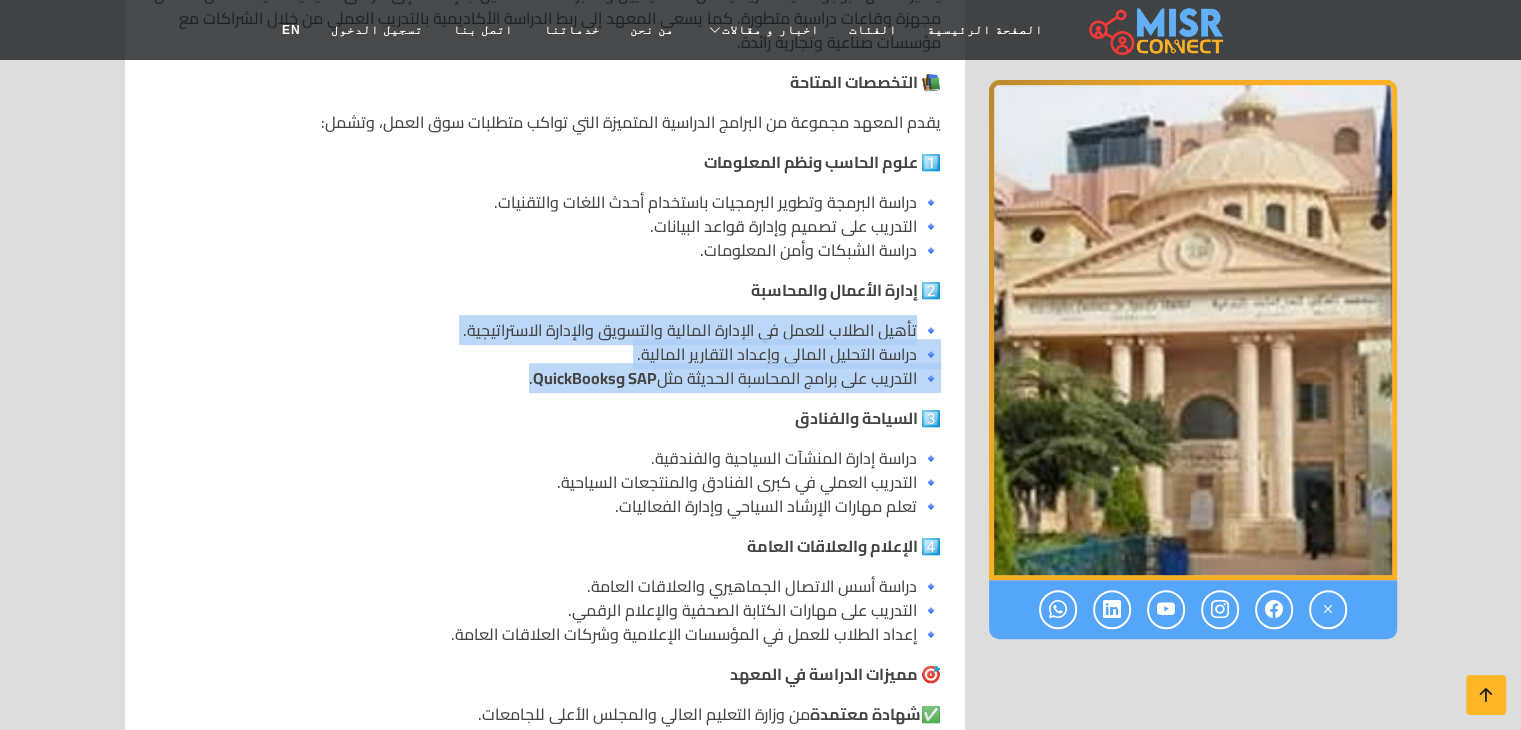 drag, startPoint x: 915, startPoint y: 329, endPoint x: 518, endPoint y: 374, distance: 399.54224 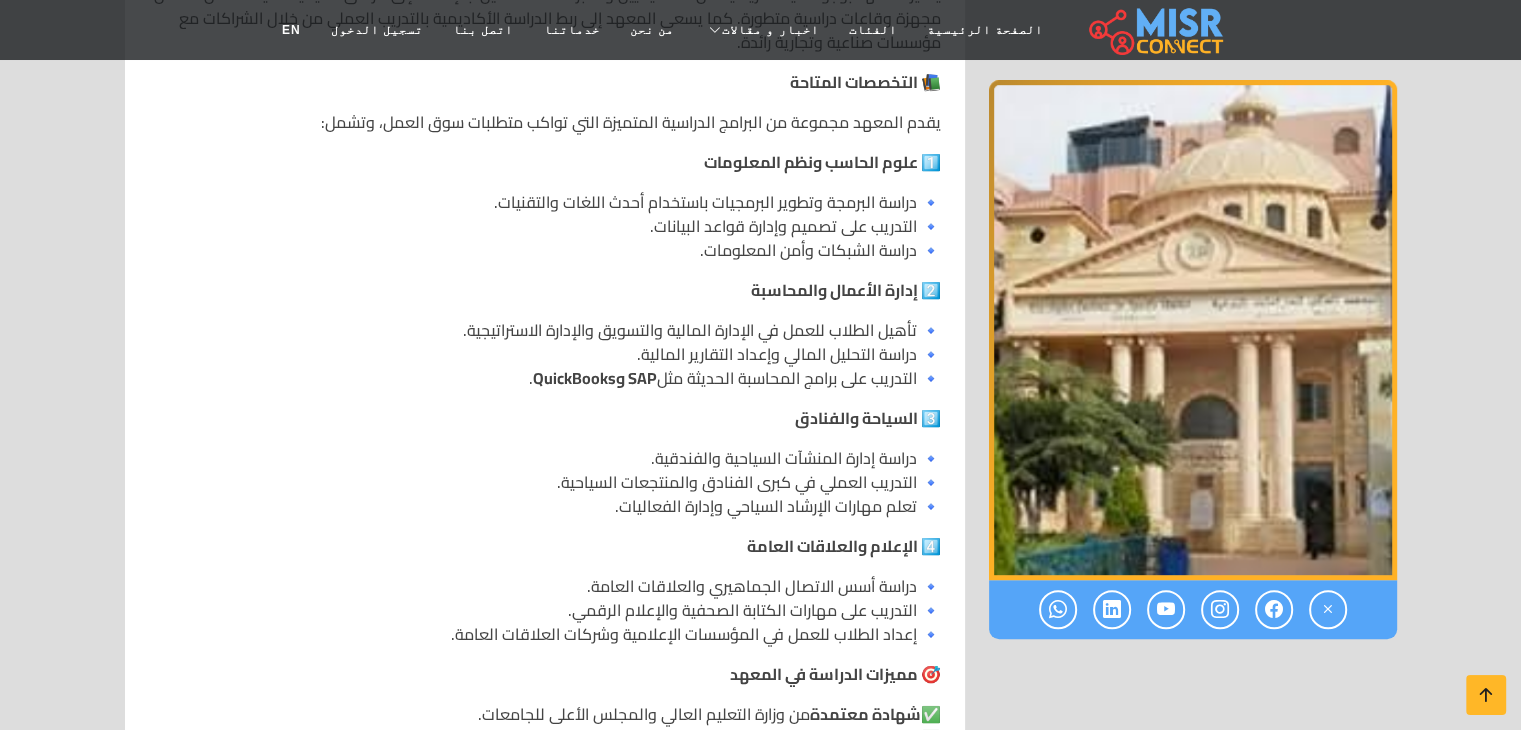 click on "📌 معهد الدراسات النوعية بالهرم
📝 نبذة عن المعهد
يعد  معهد الدراسات النوعية بالهرم  أحد المؤسسات التعليمية الرائدة في [COUNTRY]، حيث يوفر بيئة أكاديمية متطورة تجمع بين المناهج النظرية والتطبيقية لتأهيل الطلاب لسوق العمل المحلي والدولي. يهدف المعهد إلى  تطوير مهارات الطلاب في المجالات النوعية المتخصصة، مما يعزز قدرتهم على الابتكار والإبداع في مختلف المجالات.
📚 التخصصات المتاحة
يقدم المعهد مجموعة من البرامج الدراسية المتميزة التي تواكب متطلبات سوق العمل، وتشمل:
1️⃣ علوم الحاسب ونظم المعلومات
🔹 التدريب على تصميم وإدارة قواعد البيانات.
." at bounding box center (545, 454) 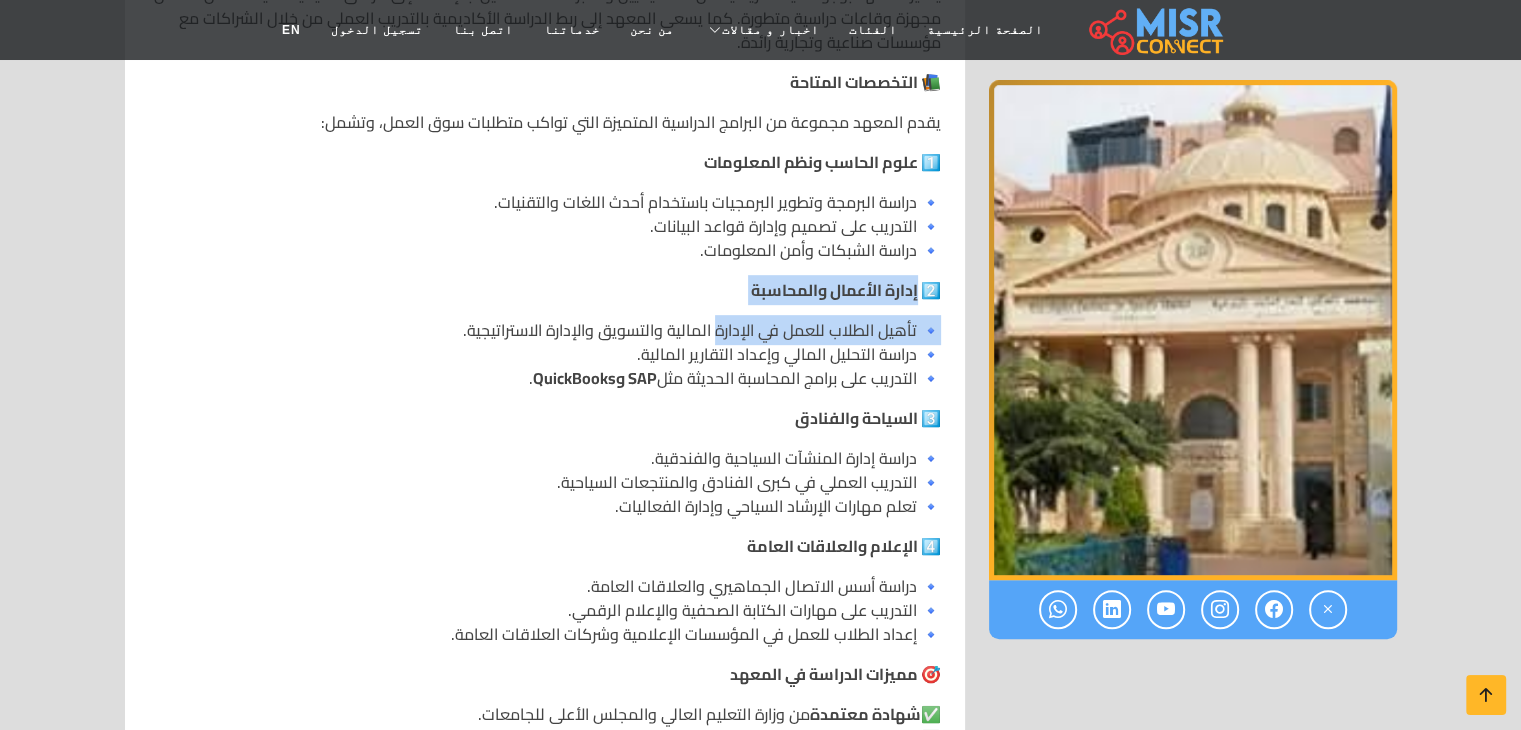 drag, startPoint x: 912, startPoint y: 293, endPoint x: 717, endPoint y: 307, distance: 195.50192 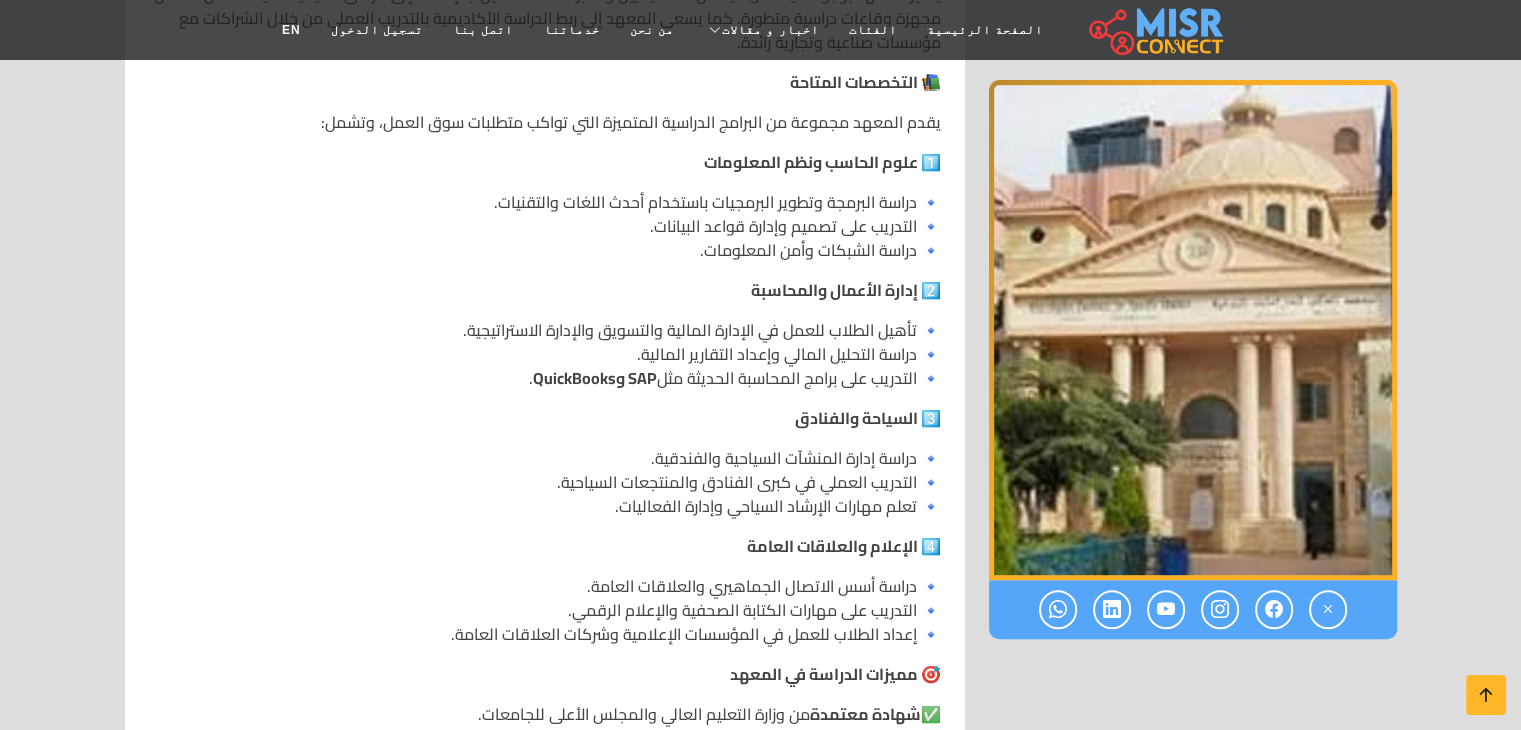 click on "🔹 تأهيل الطلاب للعمل في الإدارة المالية والتسويق والإدارة الاستراتيجية. 🔹 دراسة التحليل المالي وإعداد التقارير المالية. 🔹 التدريب على برامج المحاسبة الحديثة مثل  SAP وQuickBooks ." at bounding box center (545, 354) 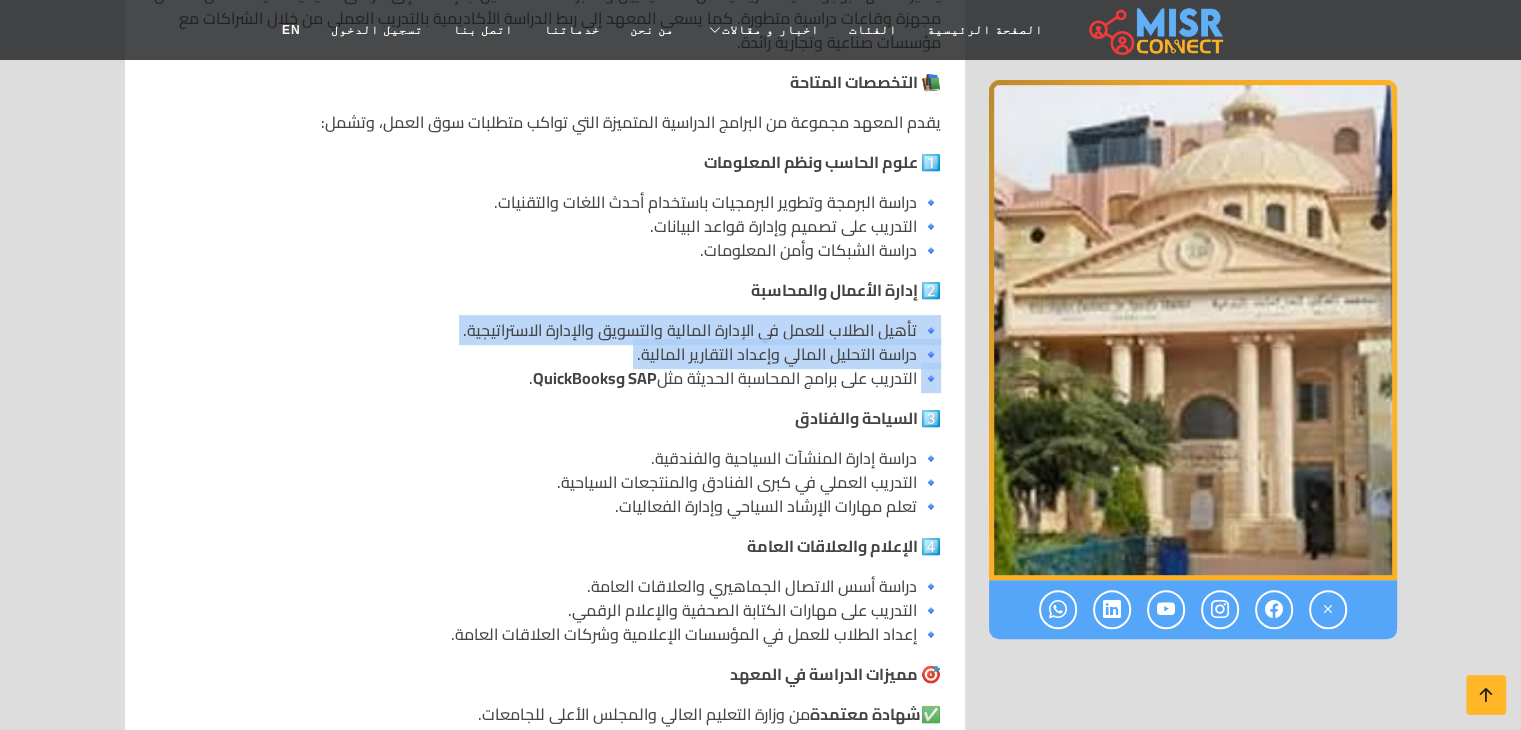 drag, startPoint x: 935, startPoint y: 332, endPoint x: 924, endPoint y: 388, distance: 57.070133 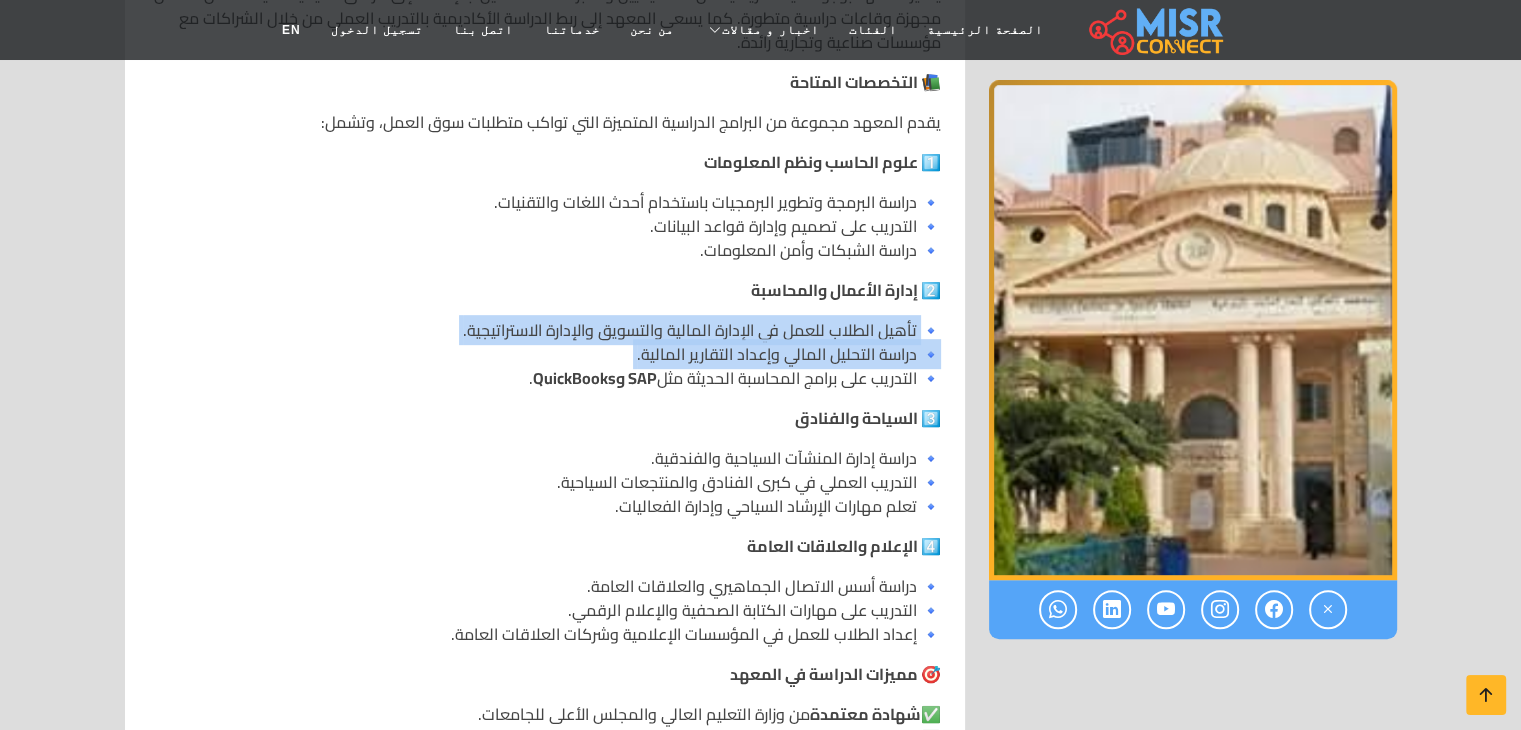 drag, startPoint x: 928, startPoint y: 326, endPoint x: 934, endPoint y: 391, distance: 65.27634 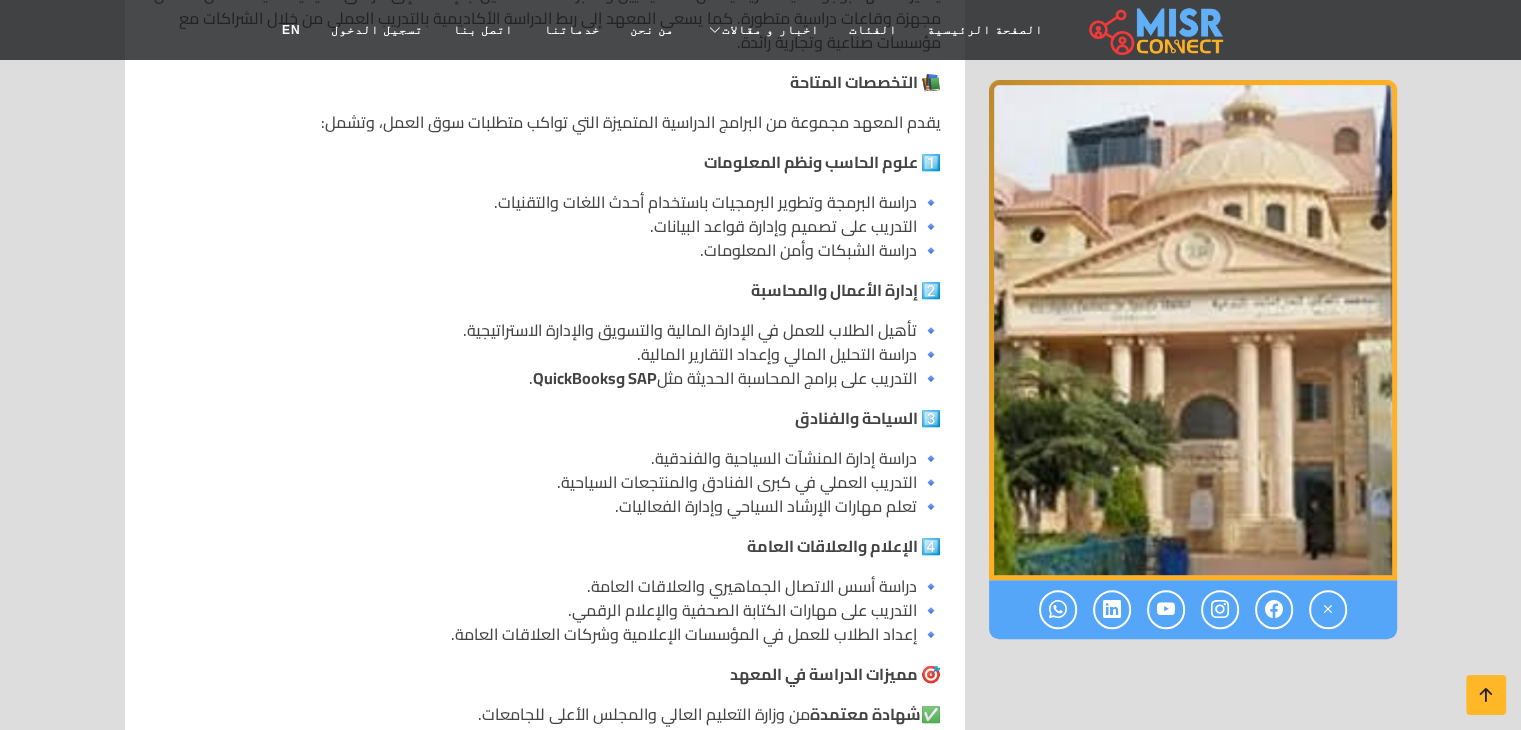 click on "📌 معهد الدراسات النوعية بالهرم
📝 نبذة عن المعهد
يعد  معهد الدراسات النوعية بالهرم  أحد المؤسسات التعليمية الرائدة في مصر، حيث يوفر بيئة أكاديمية متطورة تجمع بين المناهج النظرية والتطبيقية لتأهيل الطلاب لسوق العمل المحلي والدولي. يهدف المعهد إلى  تطوير مهارات الطلاب في المجالات النوعية المتخصصة، مما يعزز قدرتهم على الابتكار والإبداع في مختلف المجالات.
📚 التخصصات المتاحة
يقدم المعهد مجموعة من البرامج الدراسية المتميزة التي تواكب متطلبات سوق العمل، وتشمل:
1️⃣ علوم الحاسب ونظم المعلومات
🔹 التدريب على تصميم وإدارة قواعد البيانات.
." at bounding box center (545, 454) 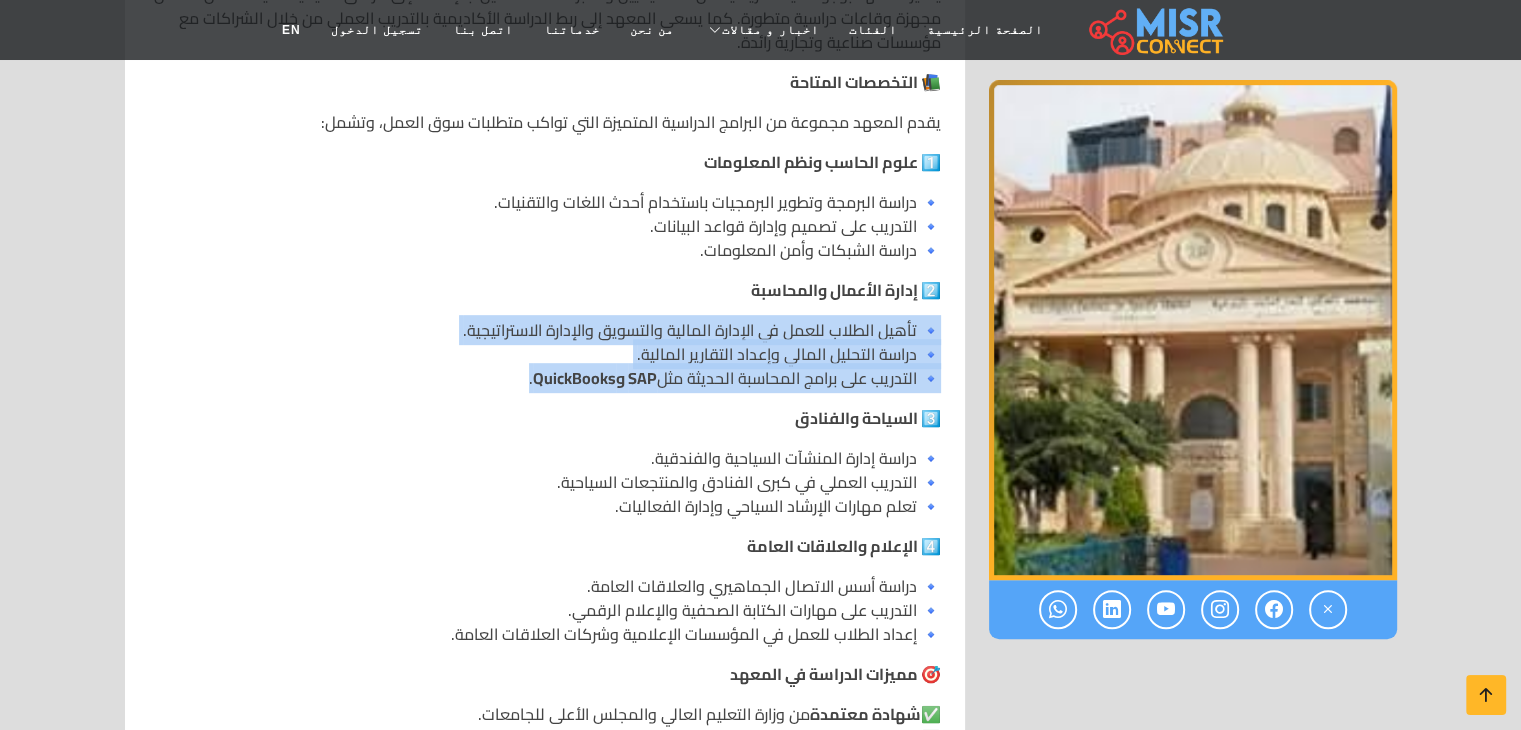 drag, startPoint x: 931, startPoint y: 320, endPoint x: 518, endPoint y: 376, distance: 416.77933 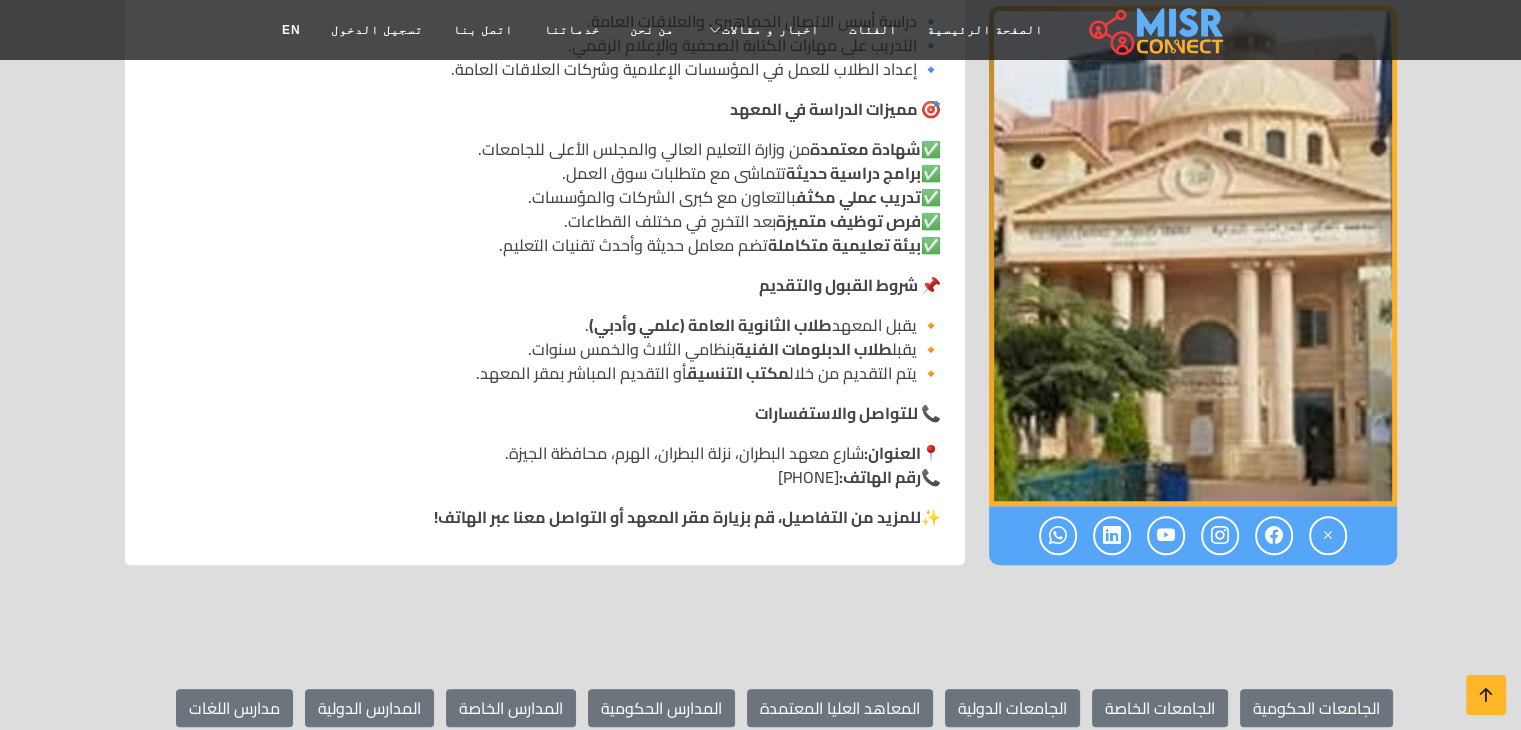 scroll, scrollTop: 1500, scrollLeft: 0, axis: vertical 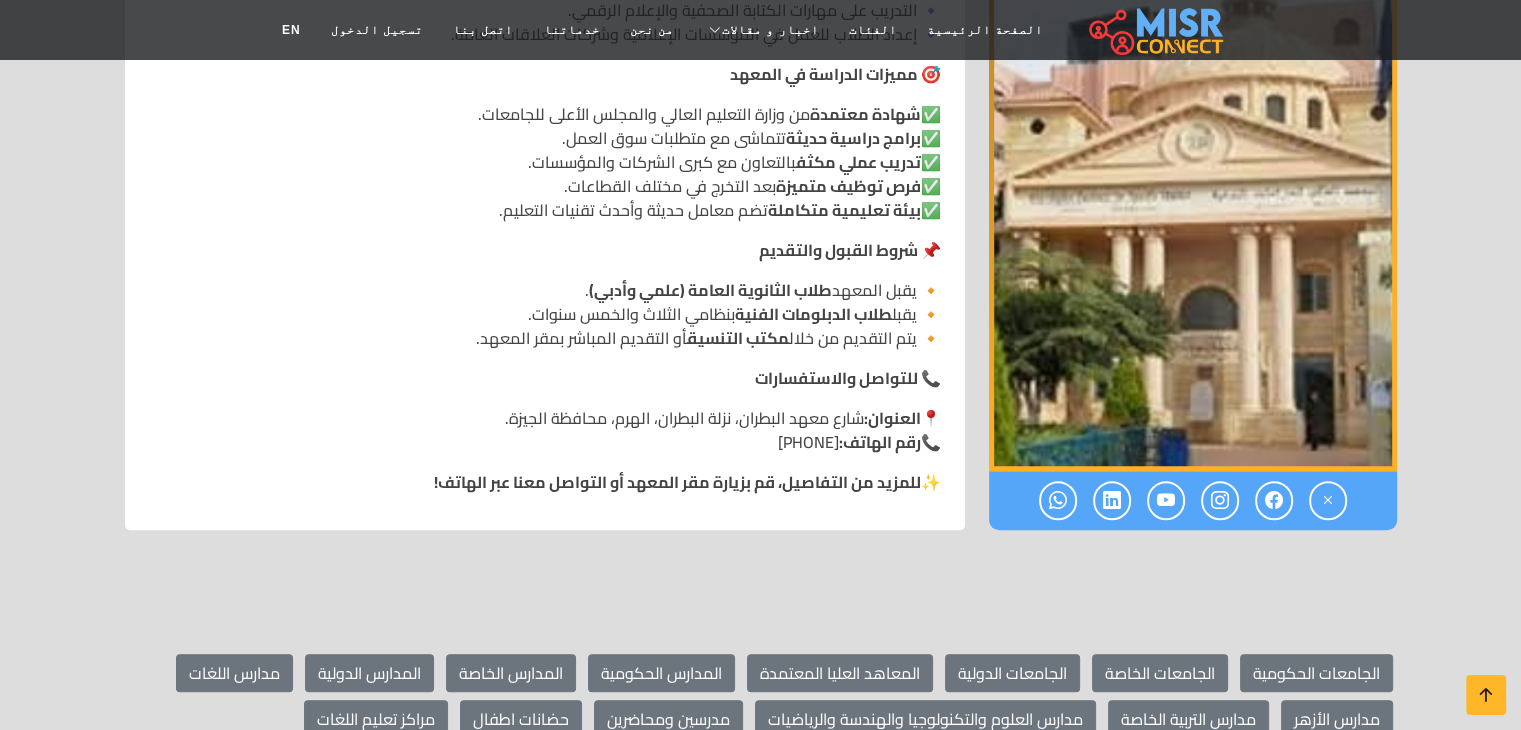 click on "📍  العنوان:  شارع معهد البطران، نزلة البطران، الهرم، محافظة الجيزة. 📞  رقم الهاتف:  0237530218" at bounding box center [545, 430] 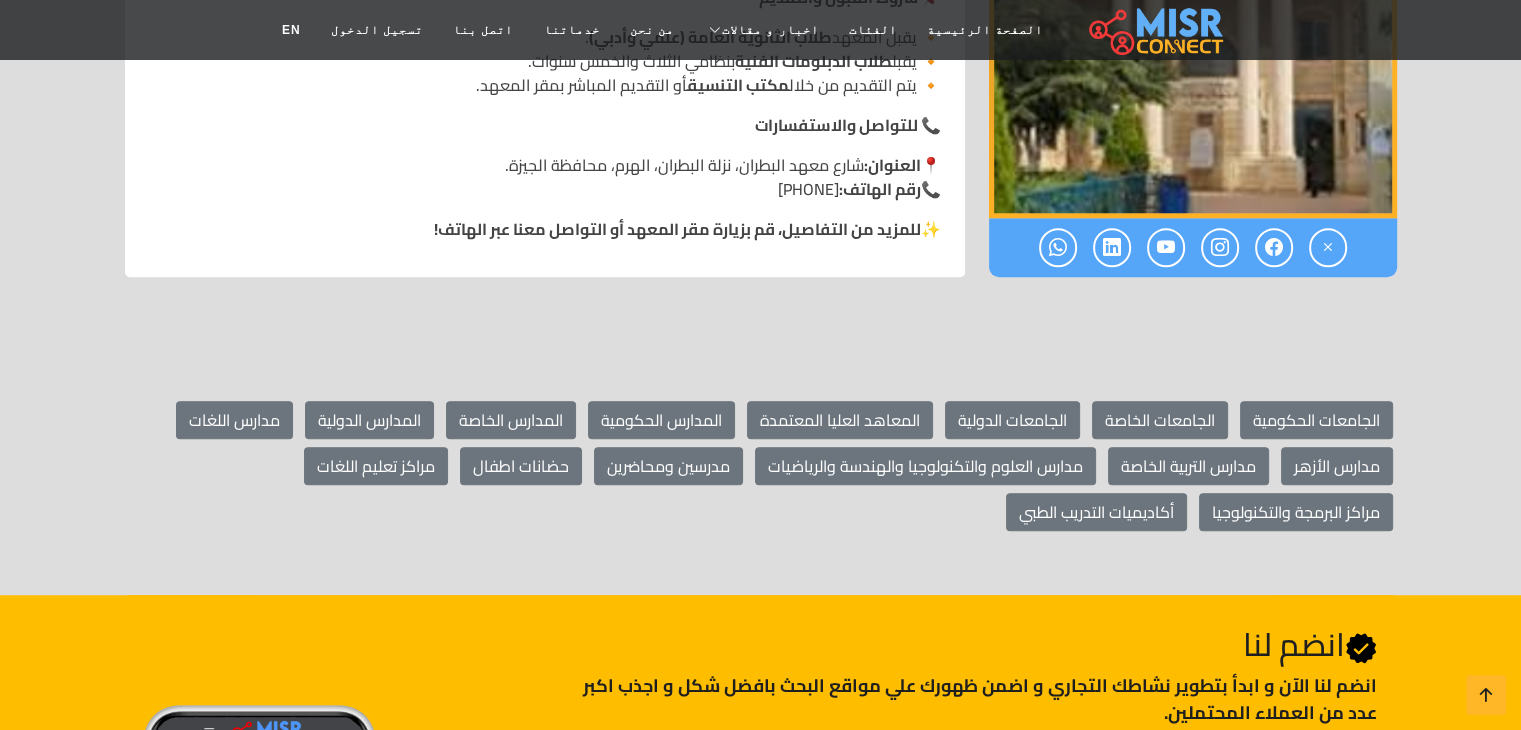 scroll, scrollTop: 1400, scrollLeft: 0, axis: vertical 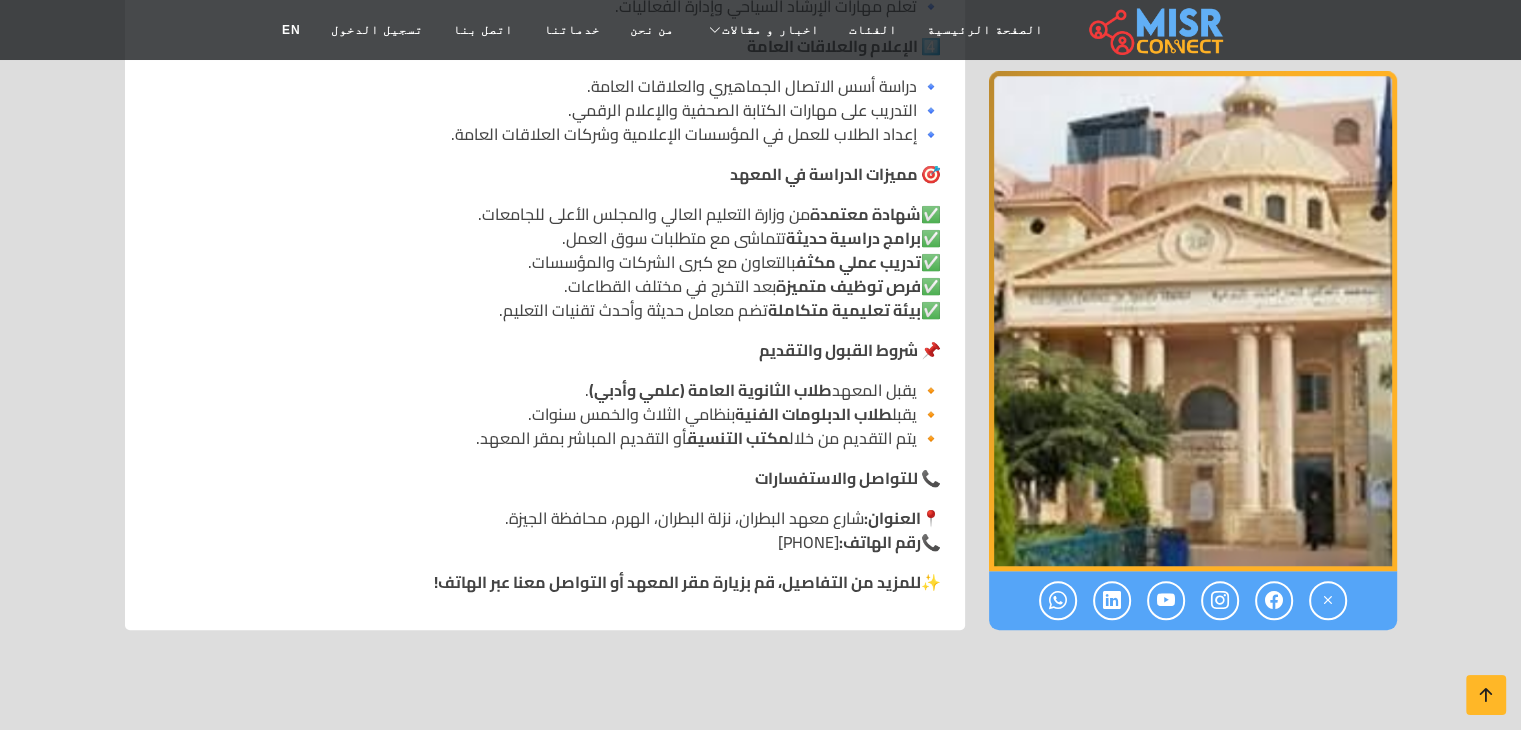 click at bounding box center [1193, 322] 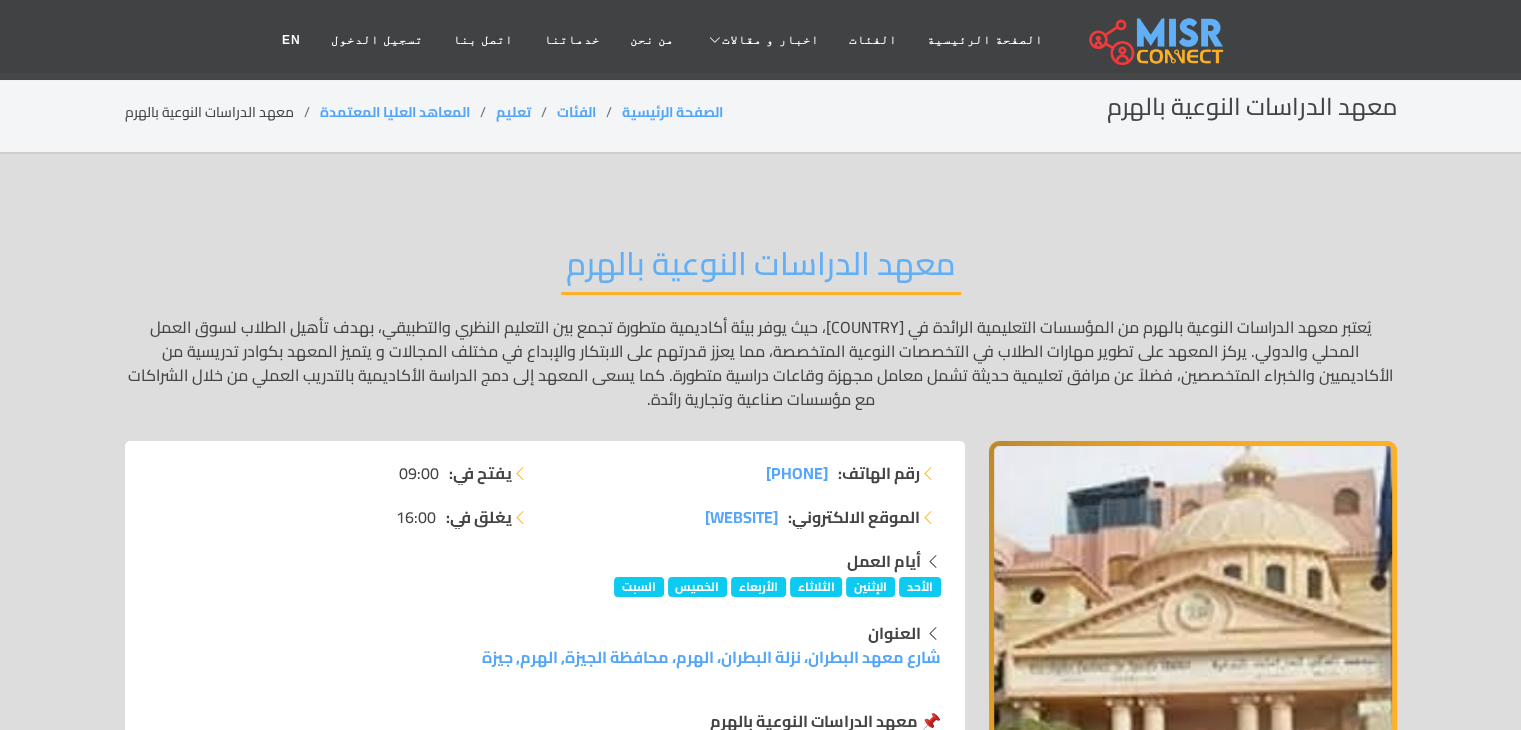 scroll, scrollTop: 0, scrollLeft: 0, axis: both 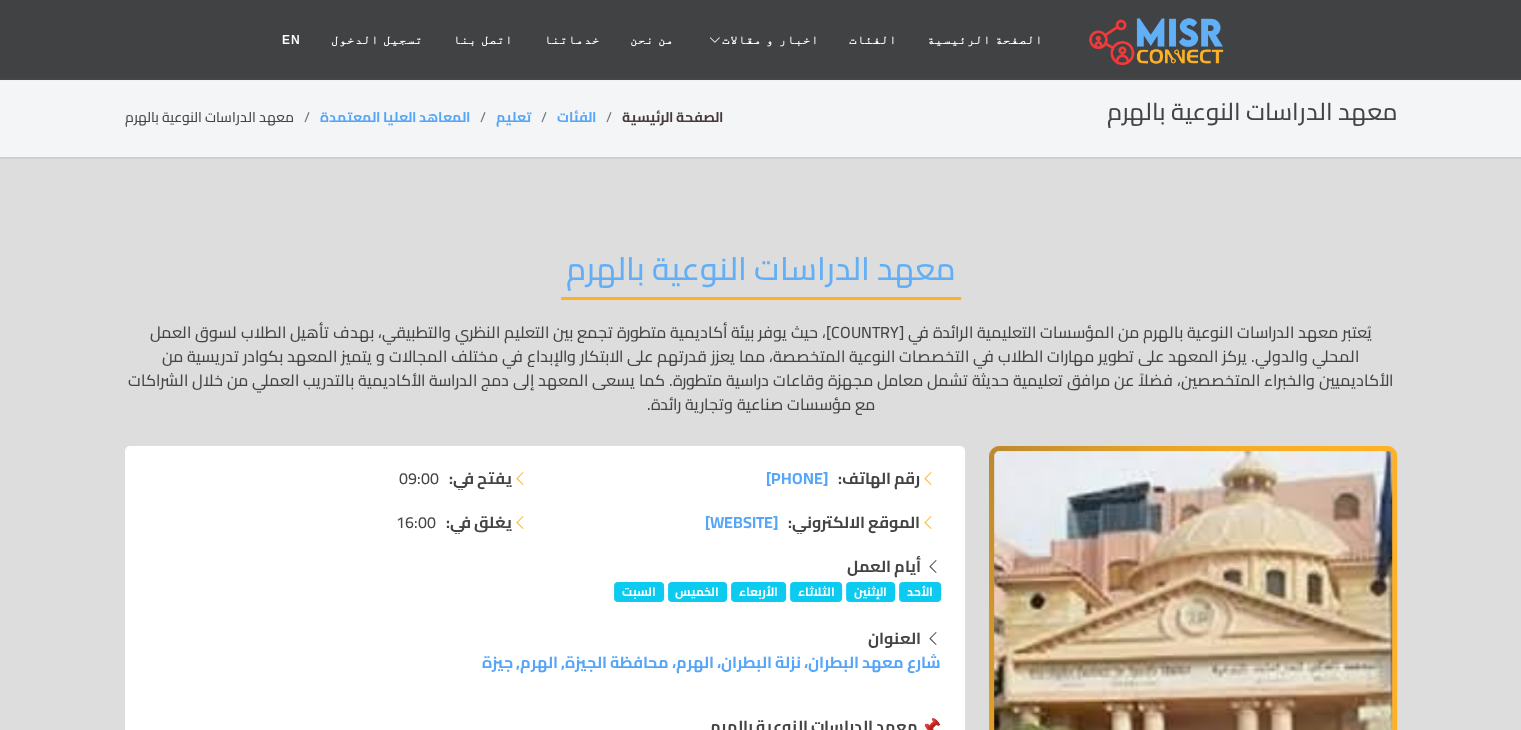click on "الصفحة الرئيسية" at bounding box center [672, 117] 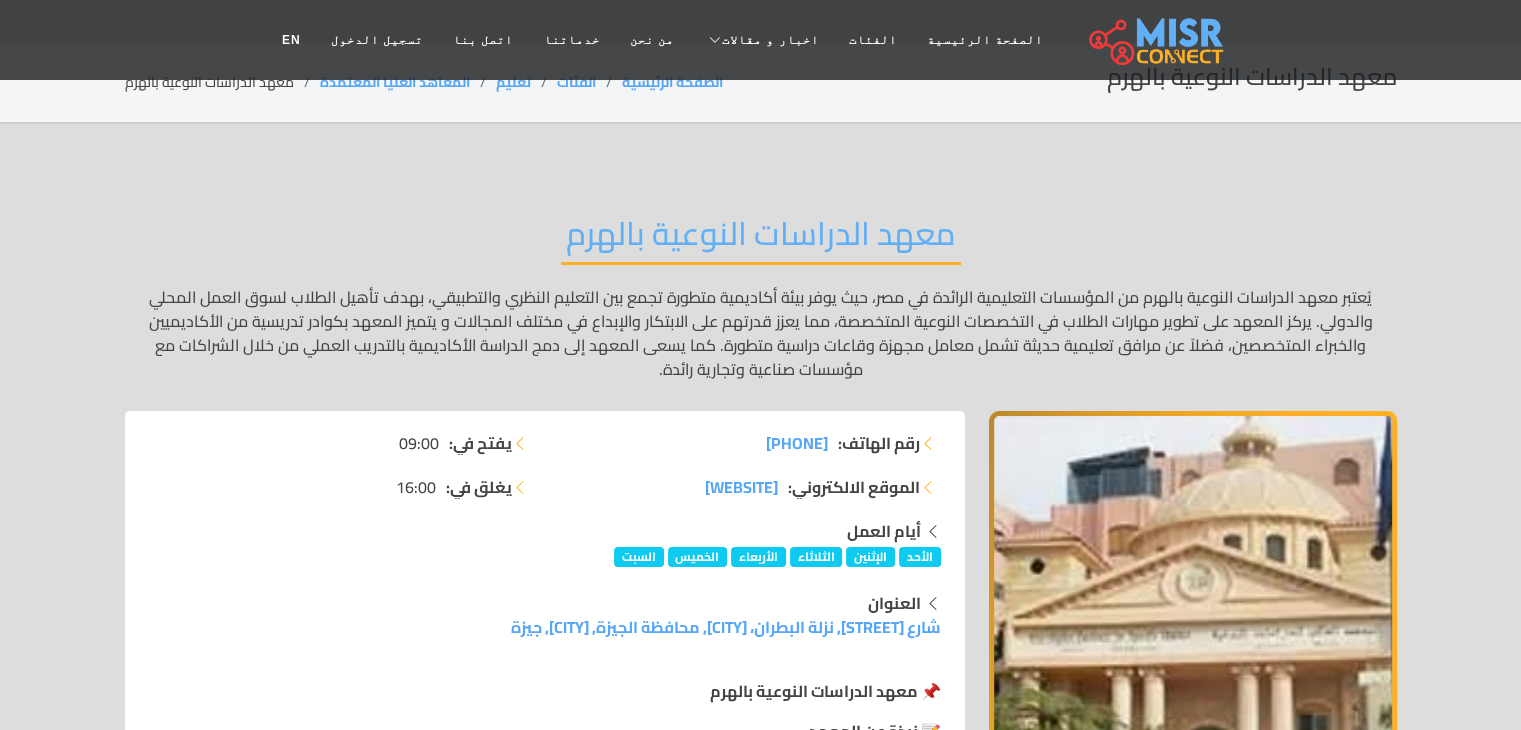 scroll, scrollTop: 0, scrollLeft: 0, axis: both 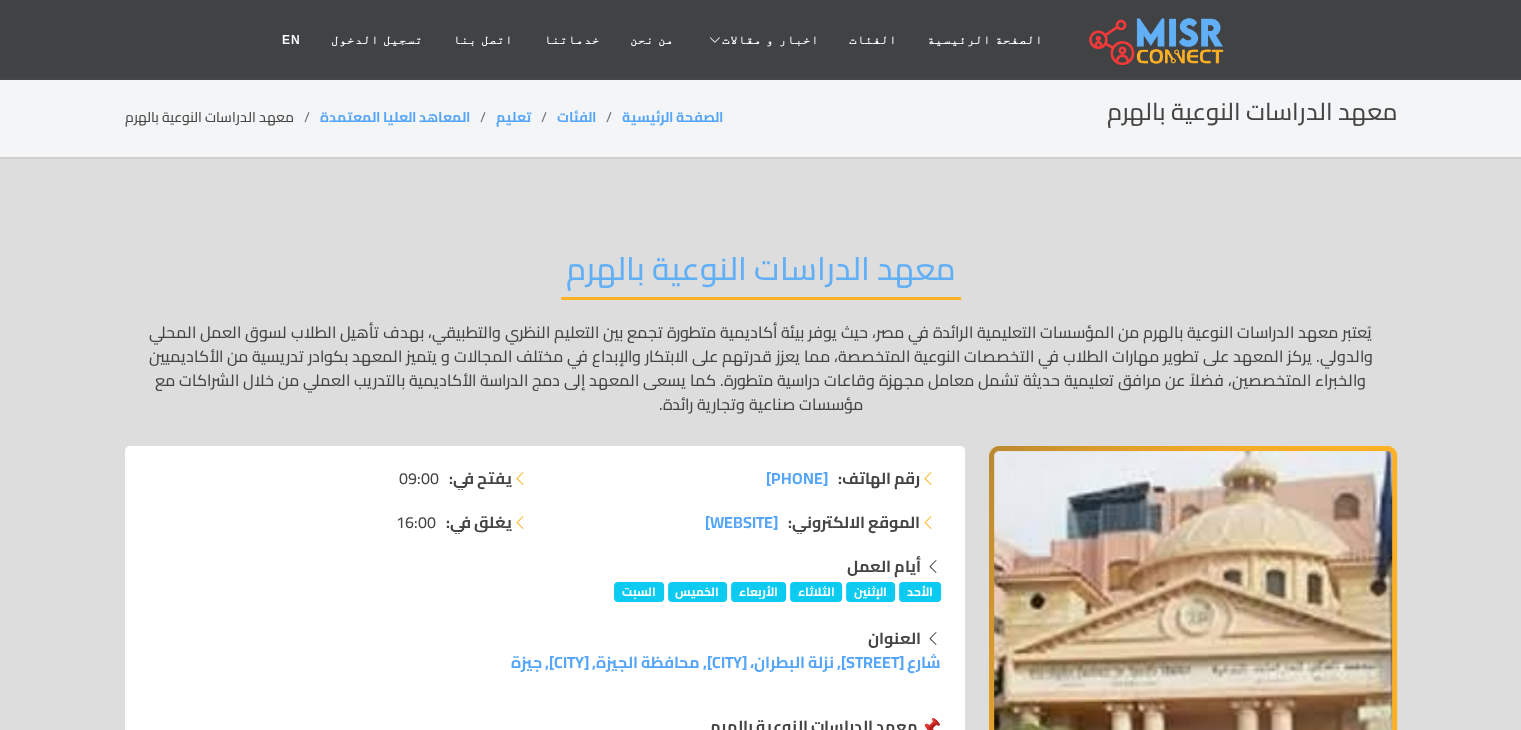 drag, startPoint x: 953, startPoint y: 279, endPoint x: 573, endPoint y: 291, distance: 380.18942 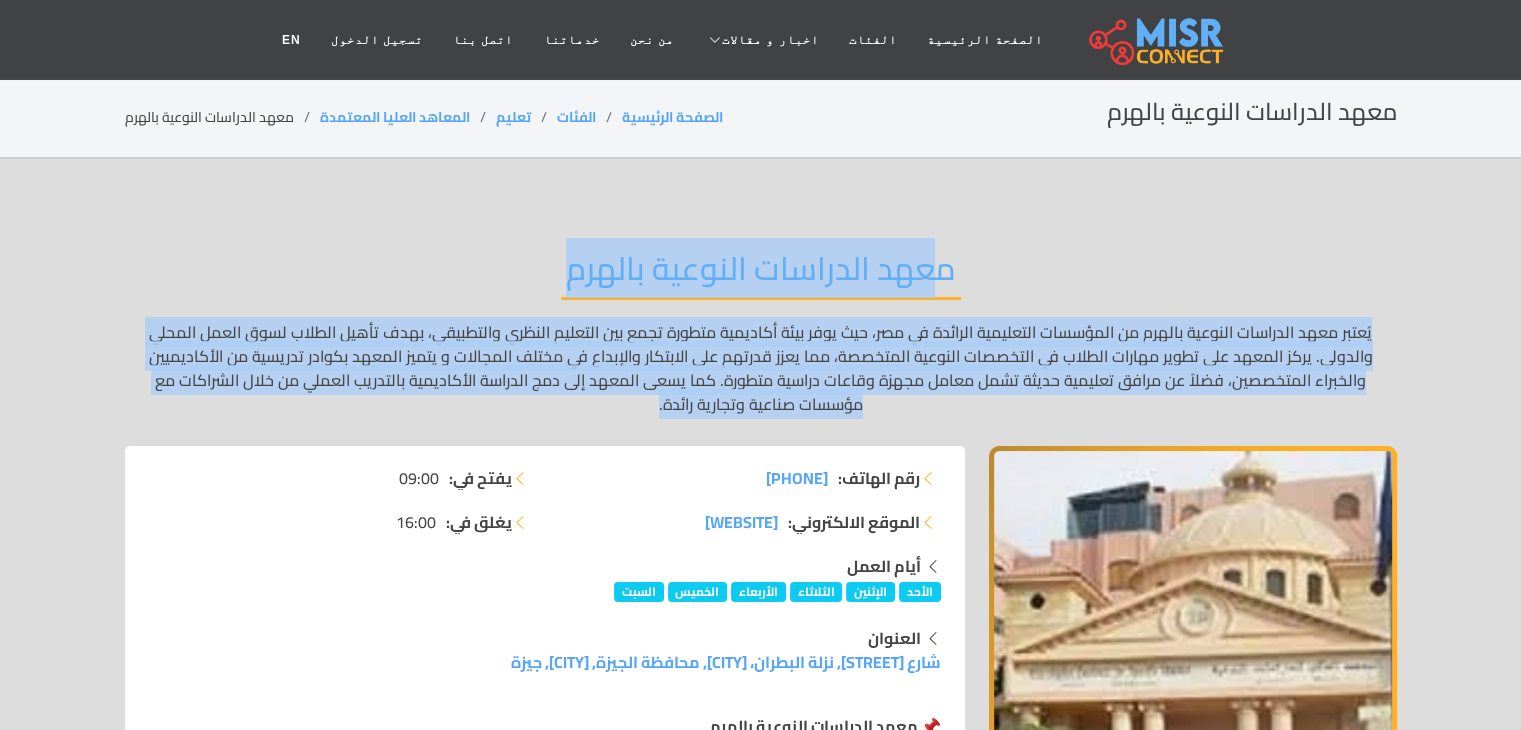 drag, startPoint x: 718, startPoint y: 408, endPoint x: 1353, endPoint y: 312, distance: 642.2157 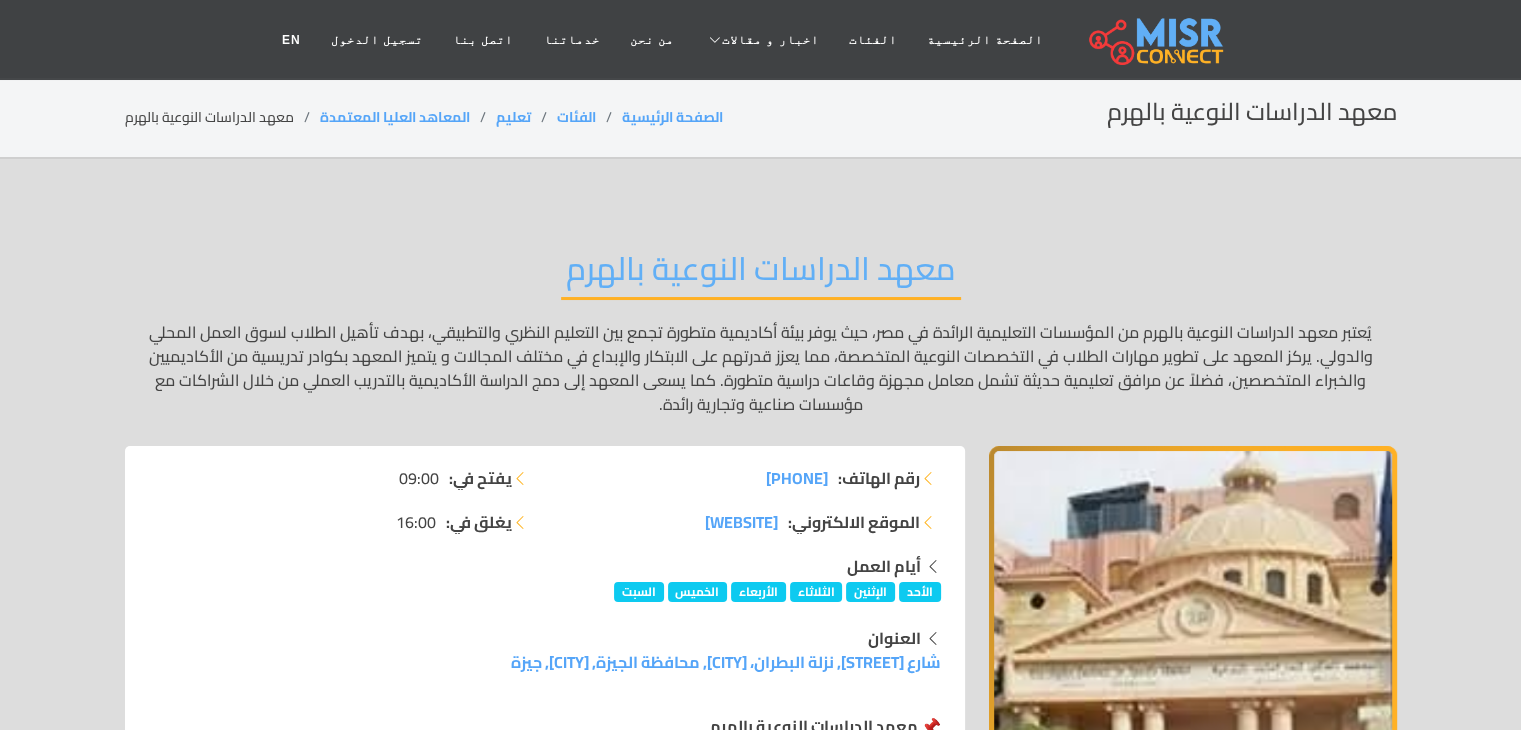 click on "معهد الدراسات النوعية بالهرم" at bounding box center (761, 332) 